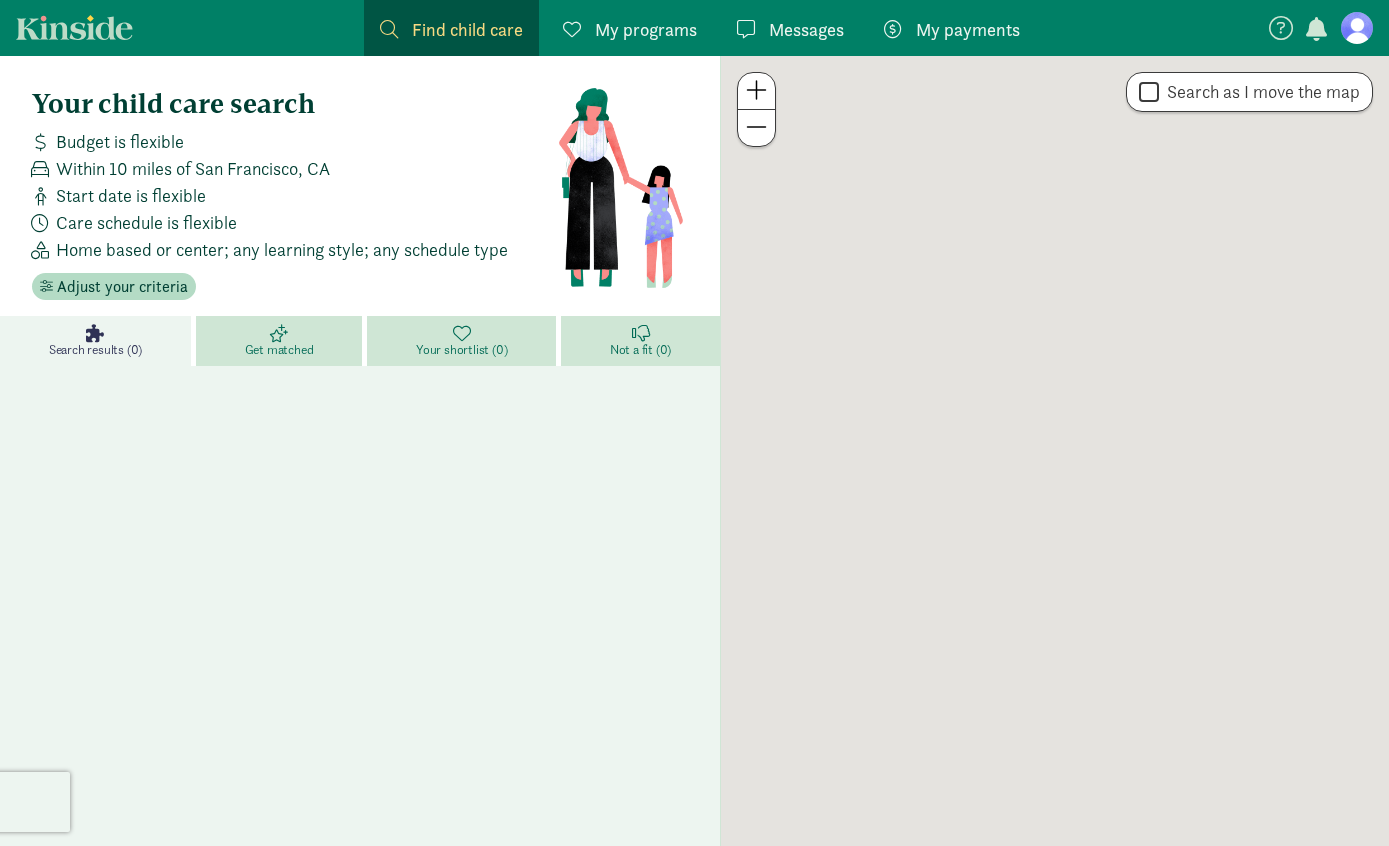scroll, scrollTop: 0, scrollLeft: 0, axis: both 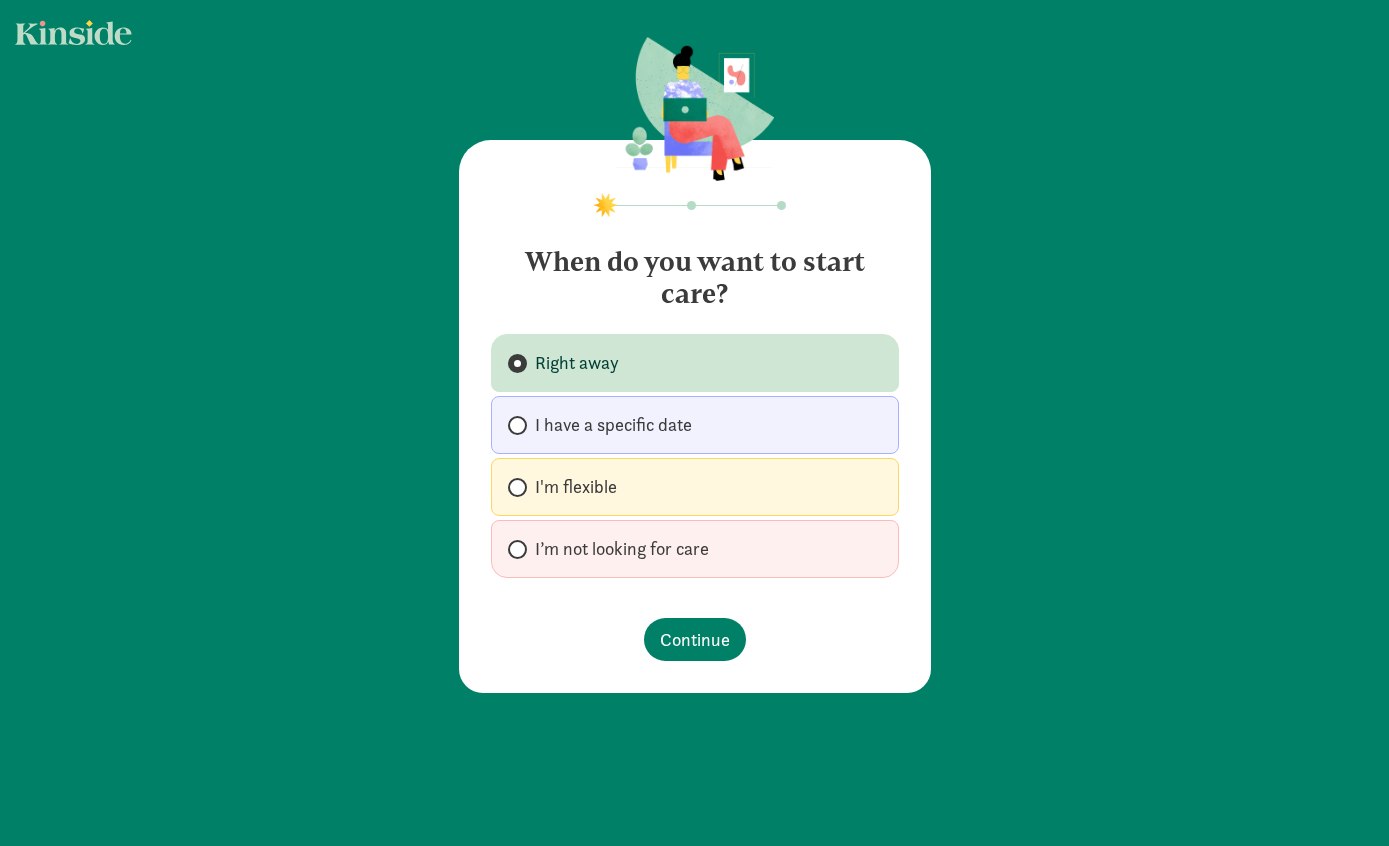 click on "I have a specific date" at bounding box center (514, 425) 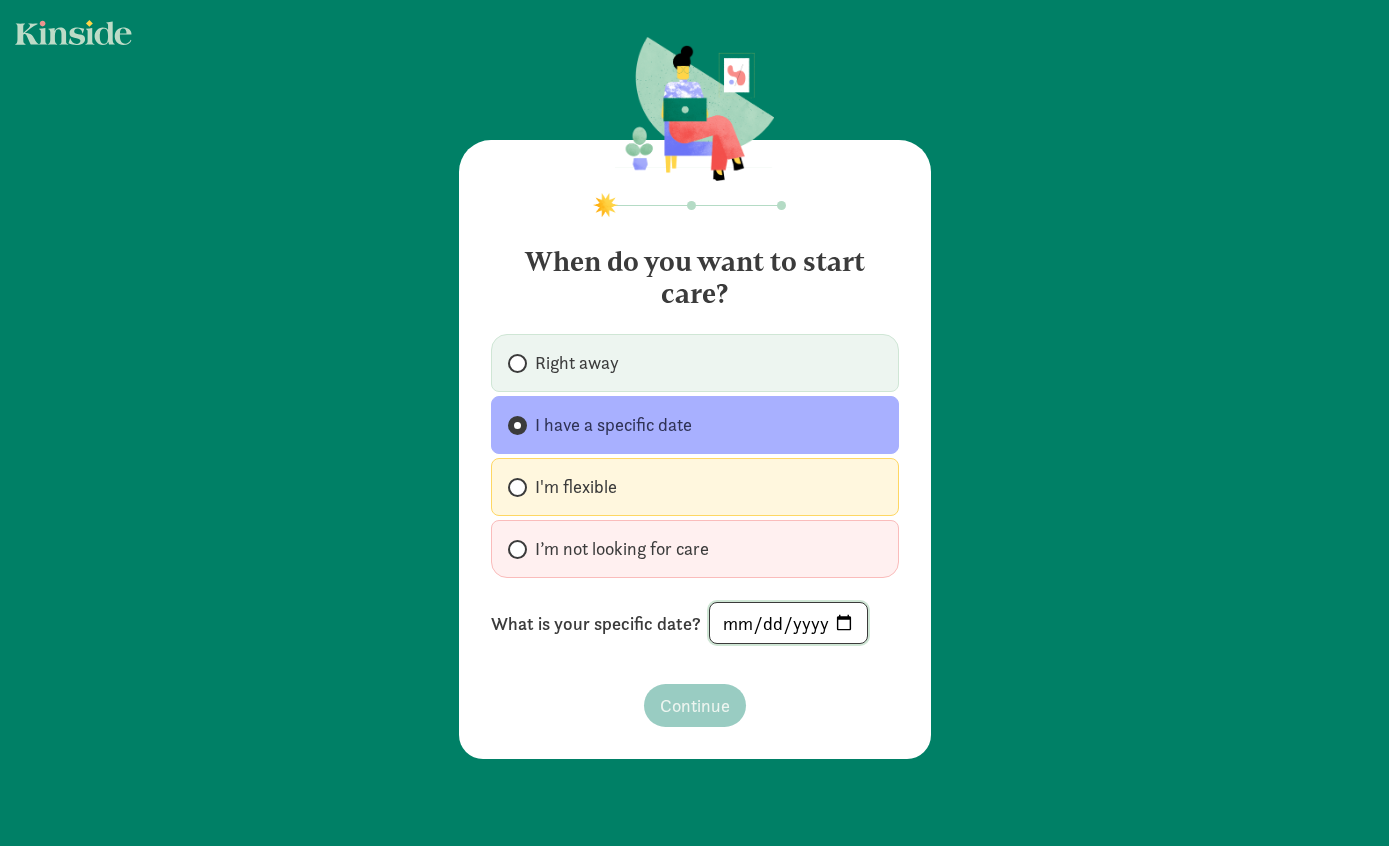 click 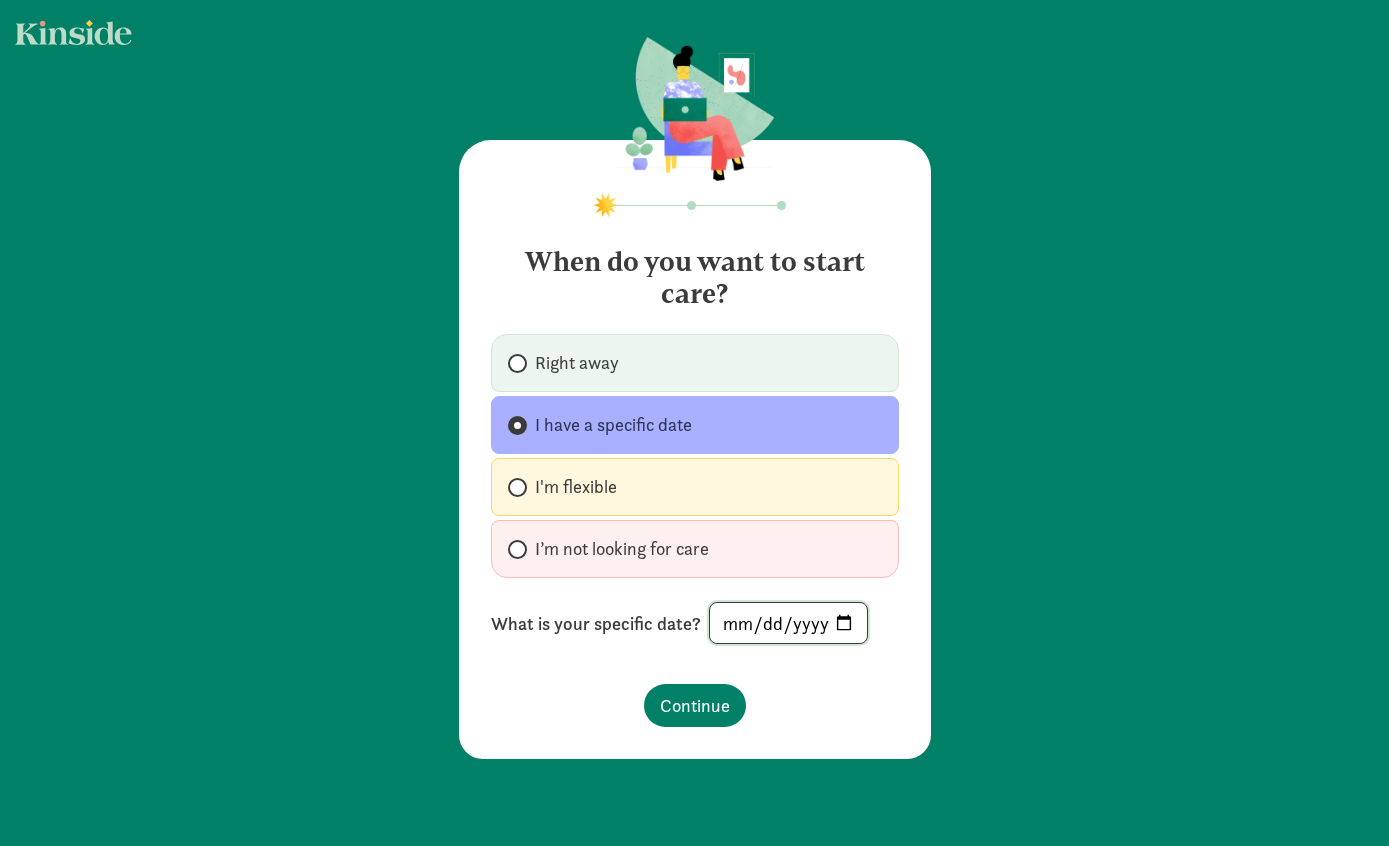 type on "[DATE]" 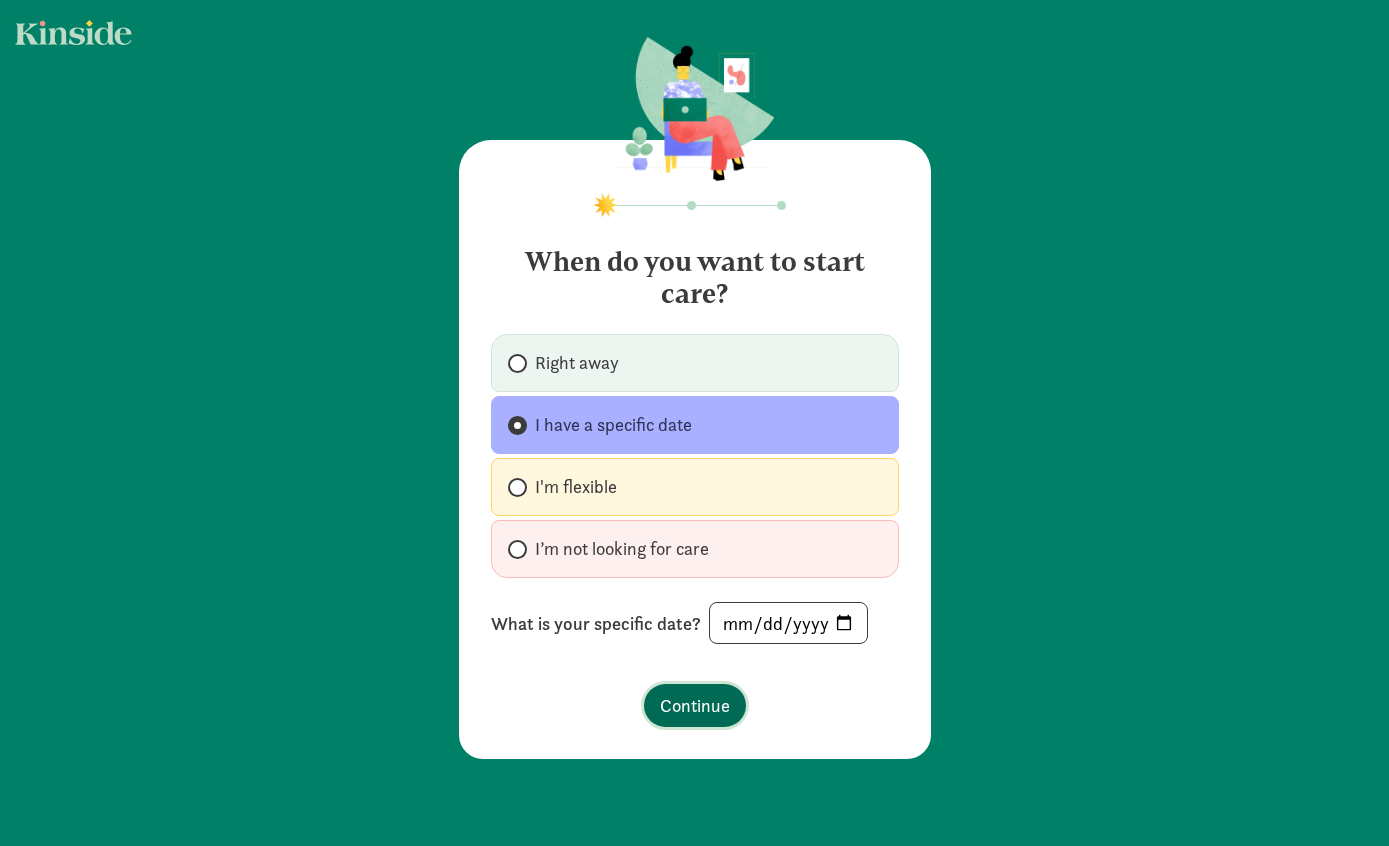 click on "Continue" at bounding box center [695, 705] 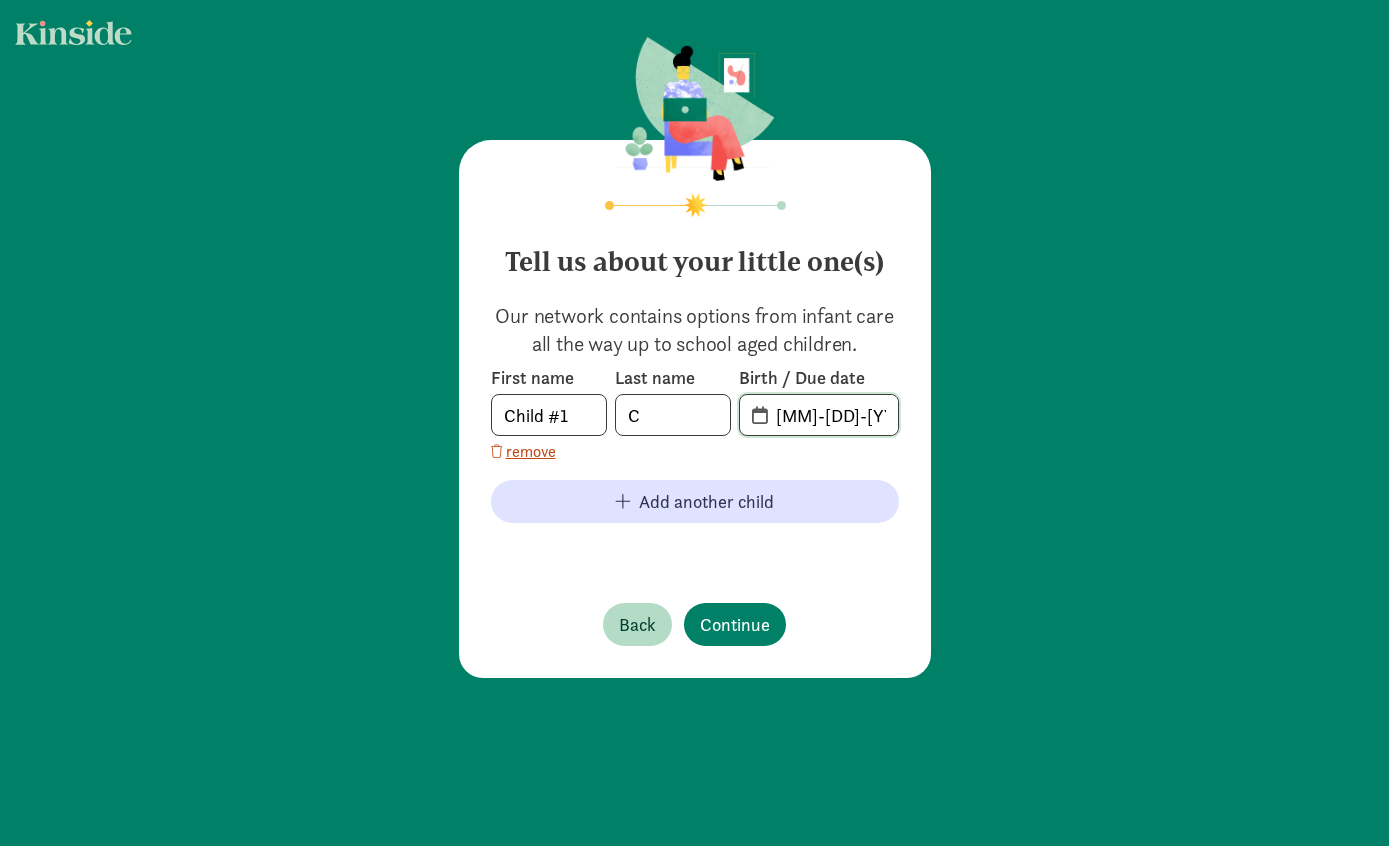 click on "08-04-2025" 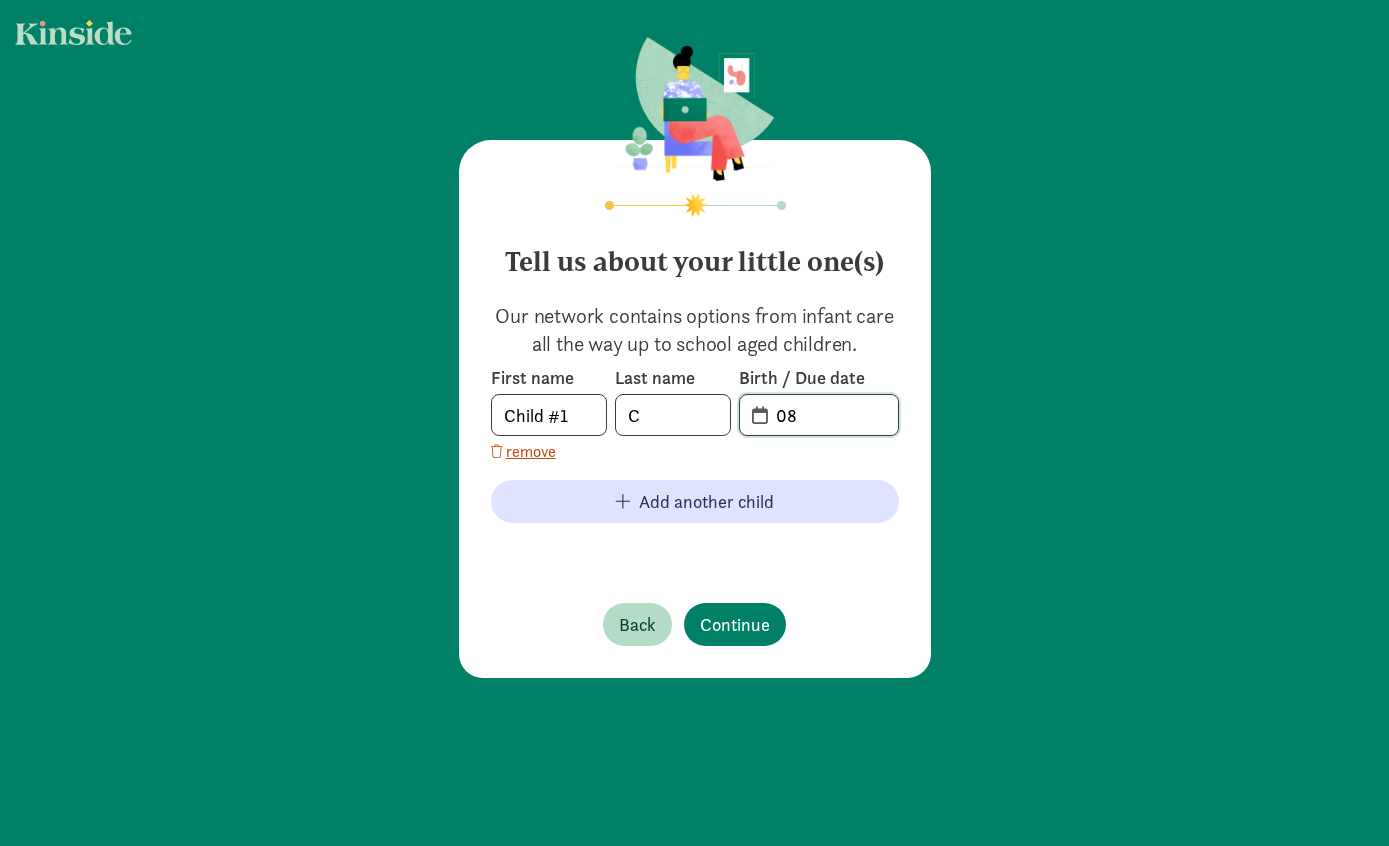 type on "0" 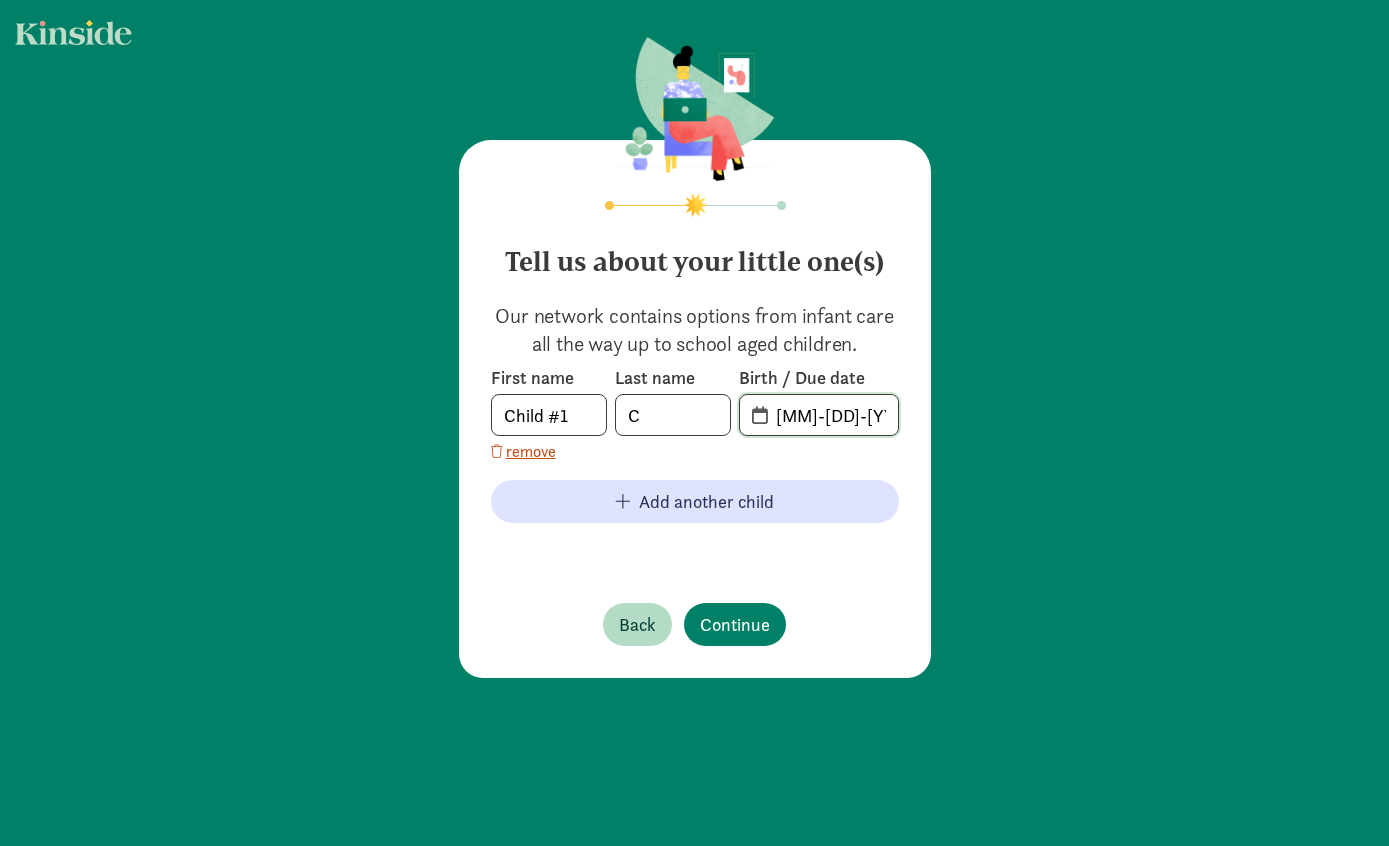 click on "04-01-2026" 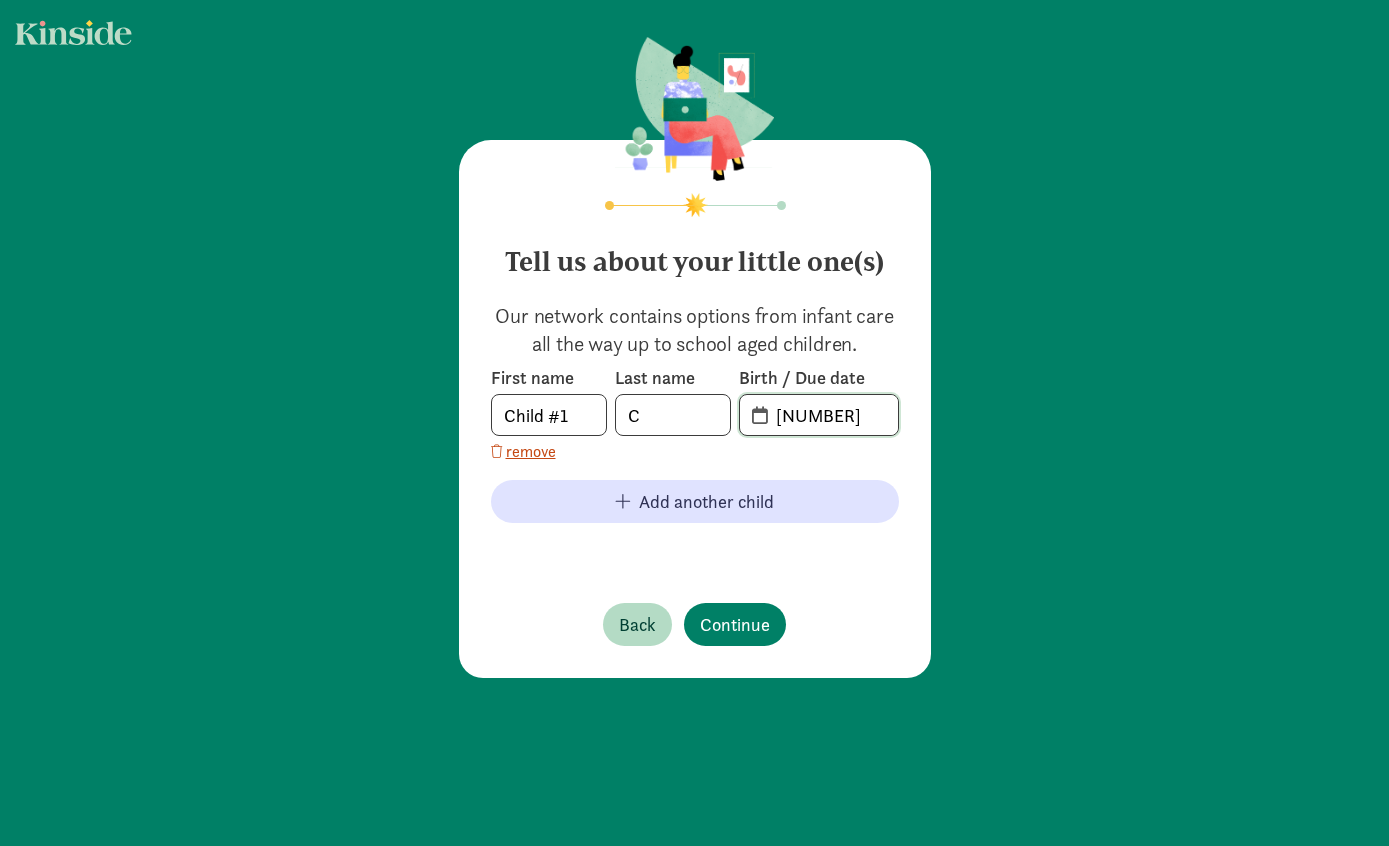 type on "06-01-2026" 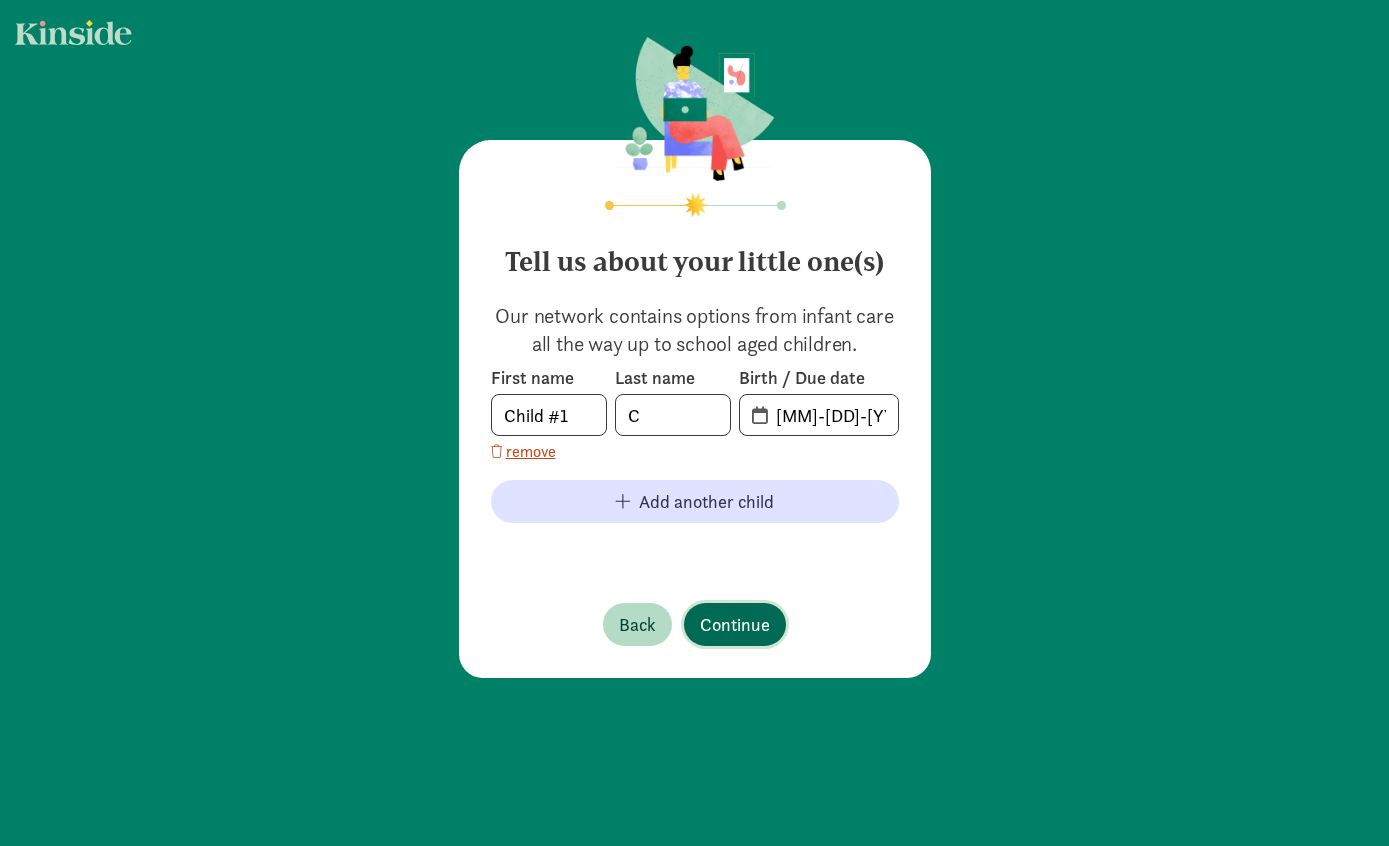 click on "Continue" at bounding box center (735, 624) 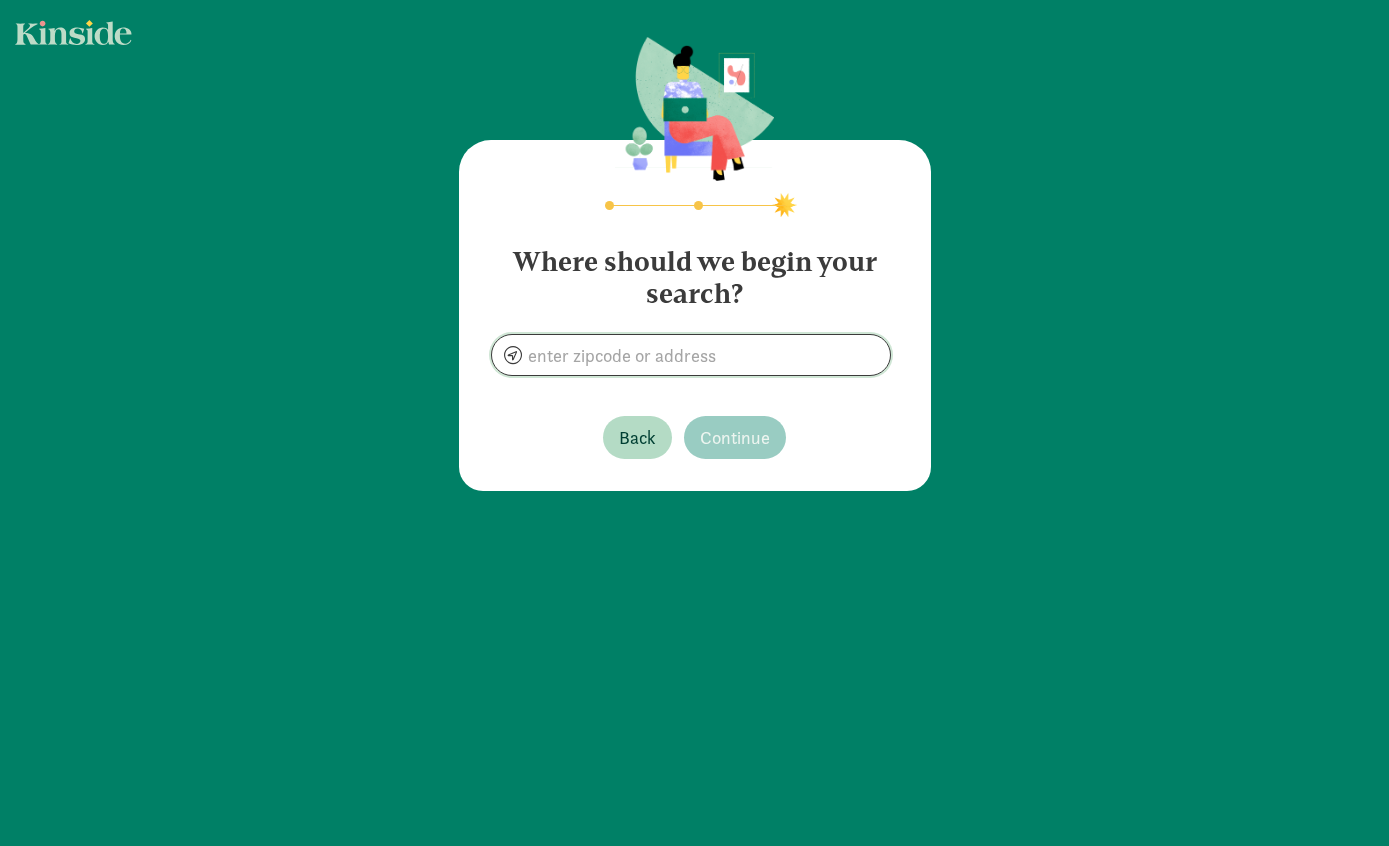 click 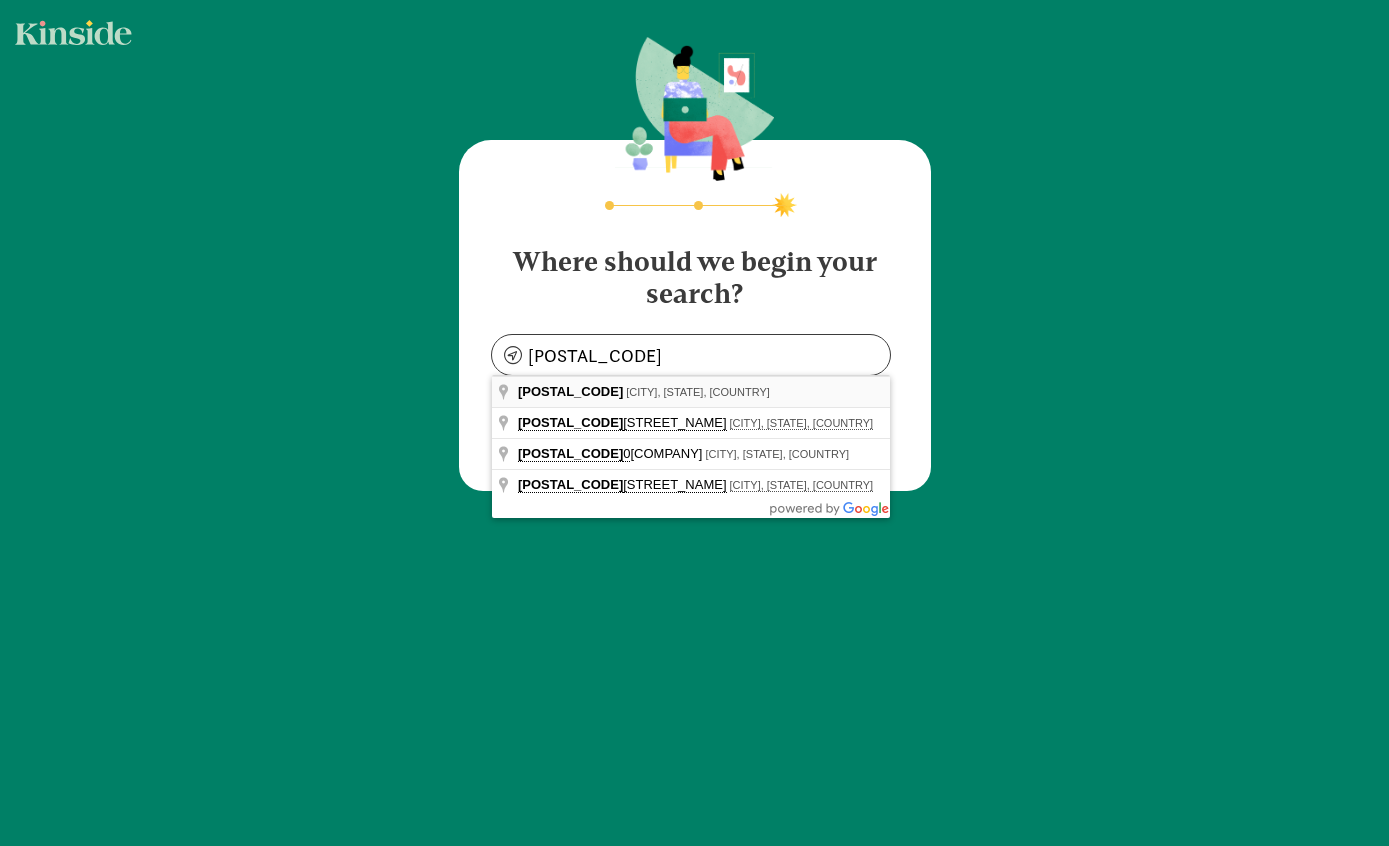 type on "Seattle, WA 98115, USA" 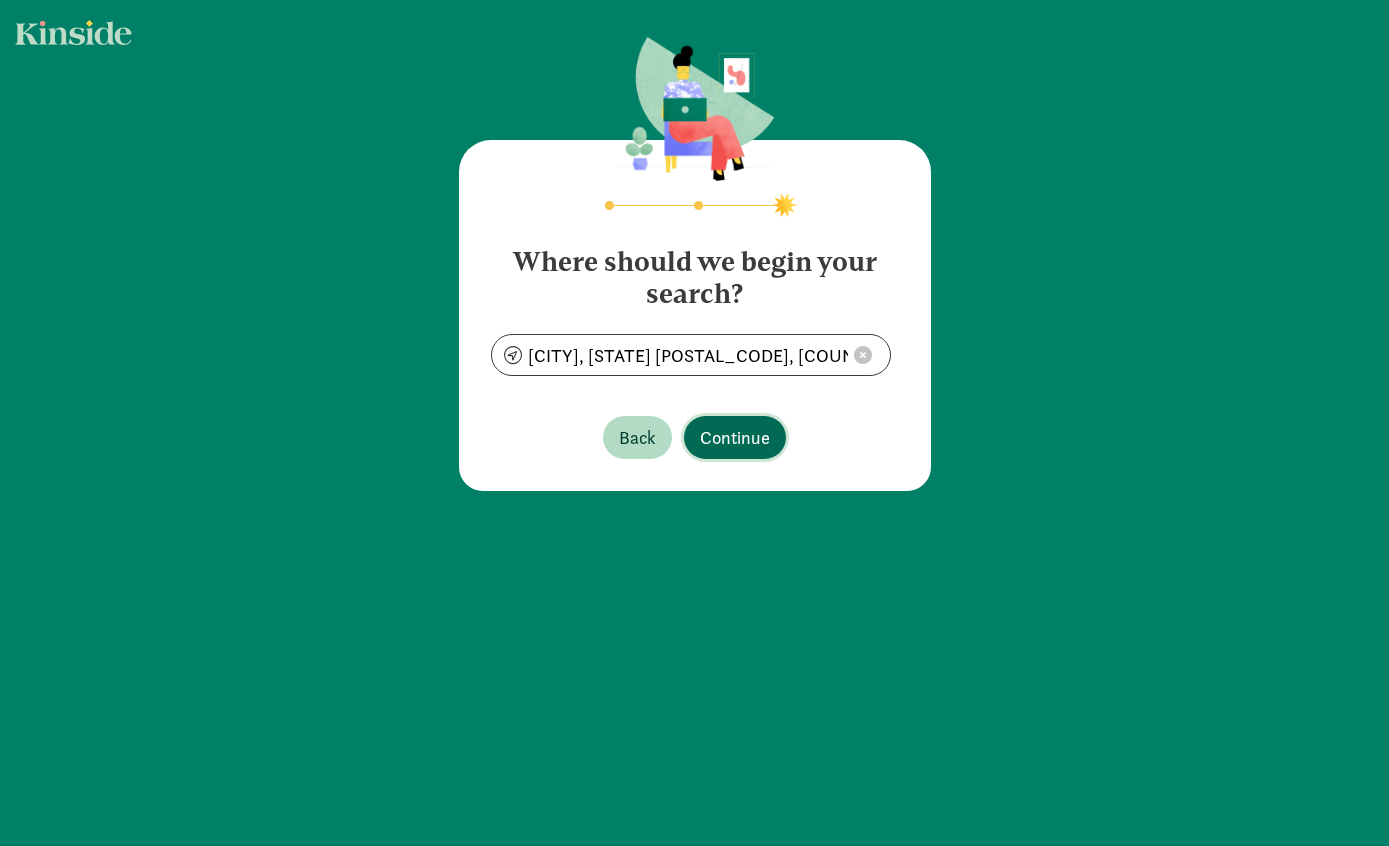 click on "Continue" at bounding box center [735, 437] 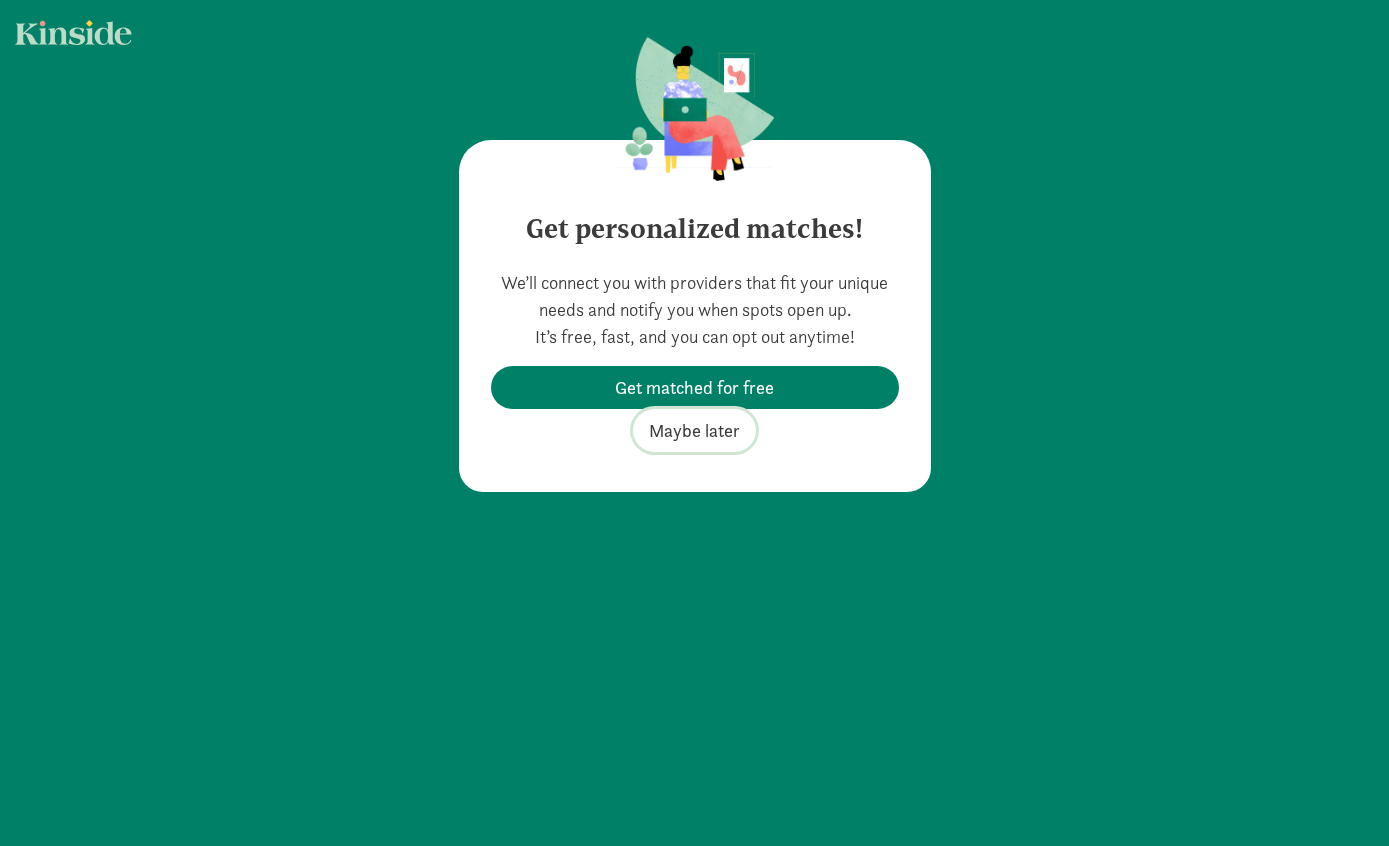 click on "Maybe later" at bounding box center [694, 430] 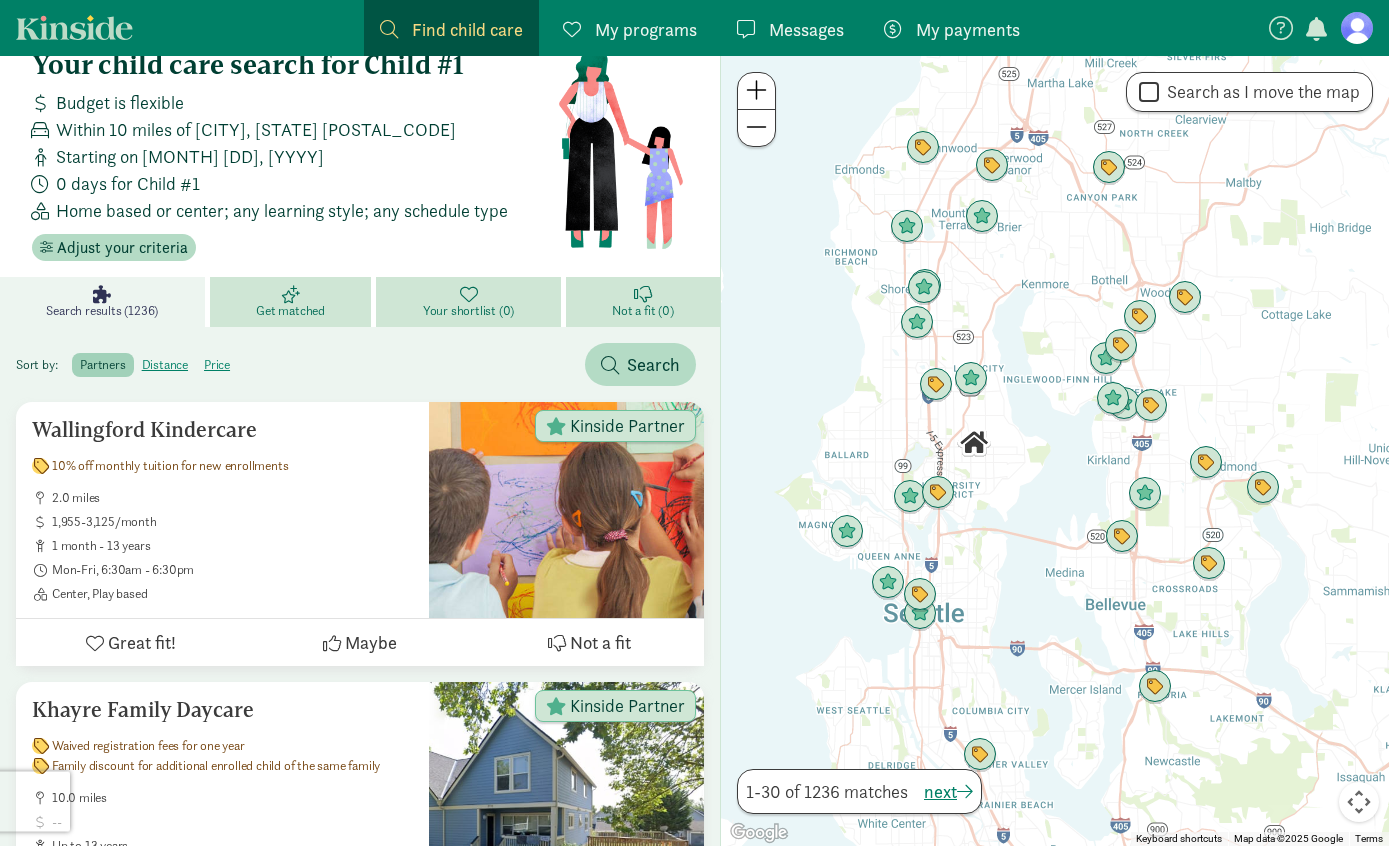 scroll, scrollTop: 0, scrollLeft: 0, axis: both 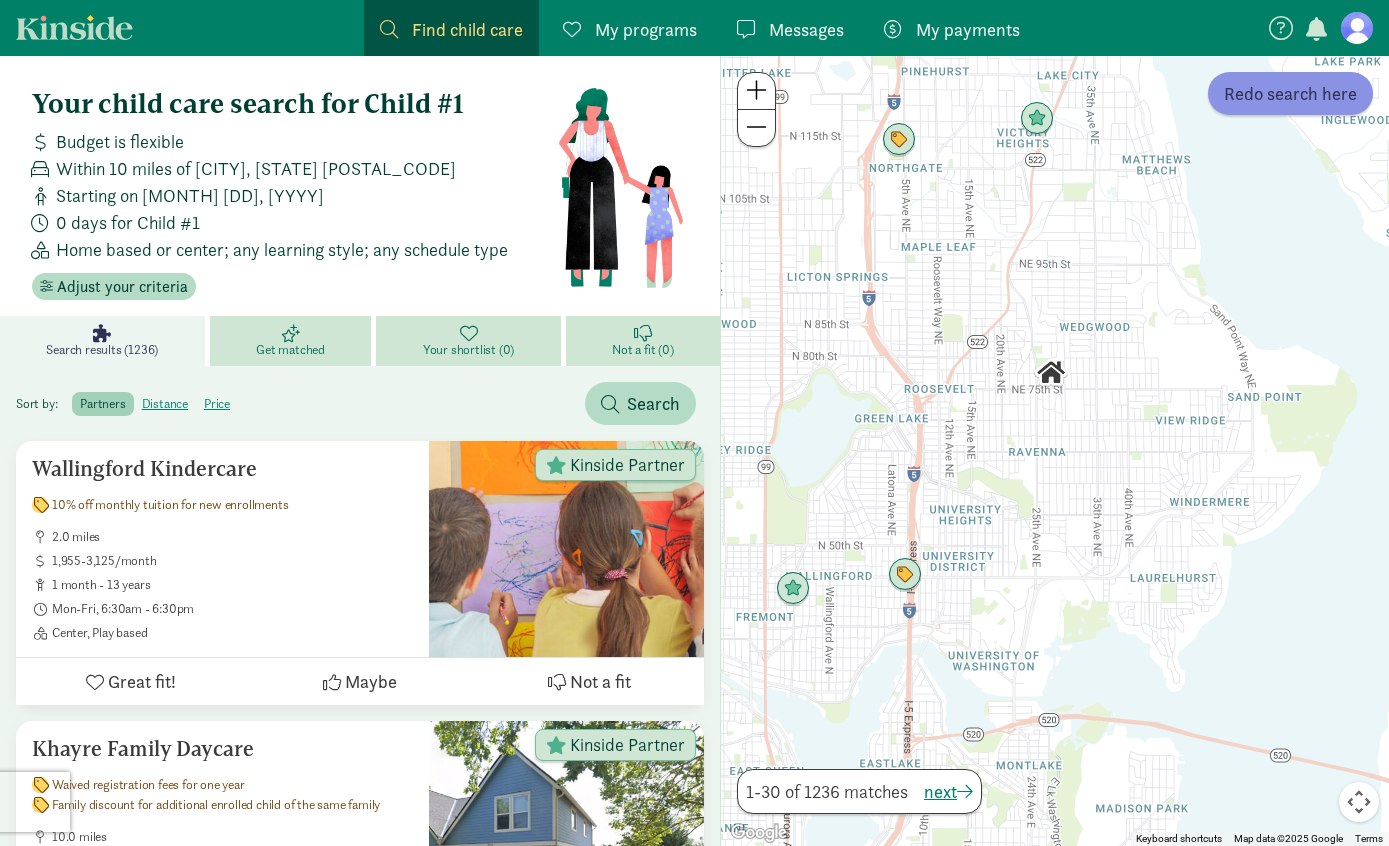 click on "Redo search here" at bounding box center [1290, 93] 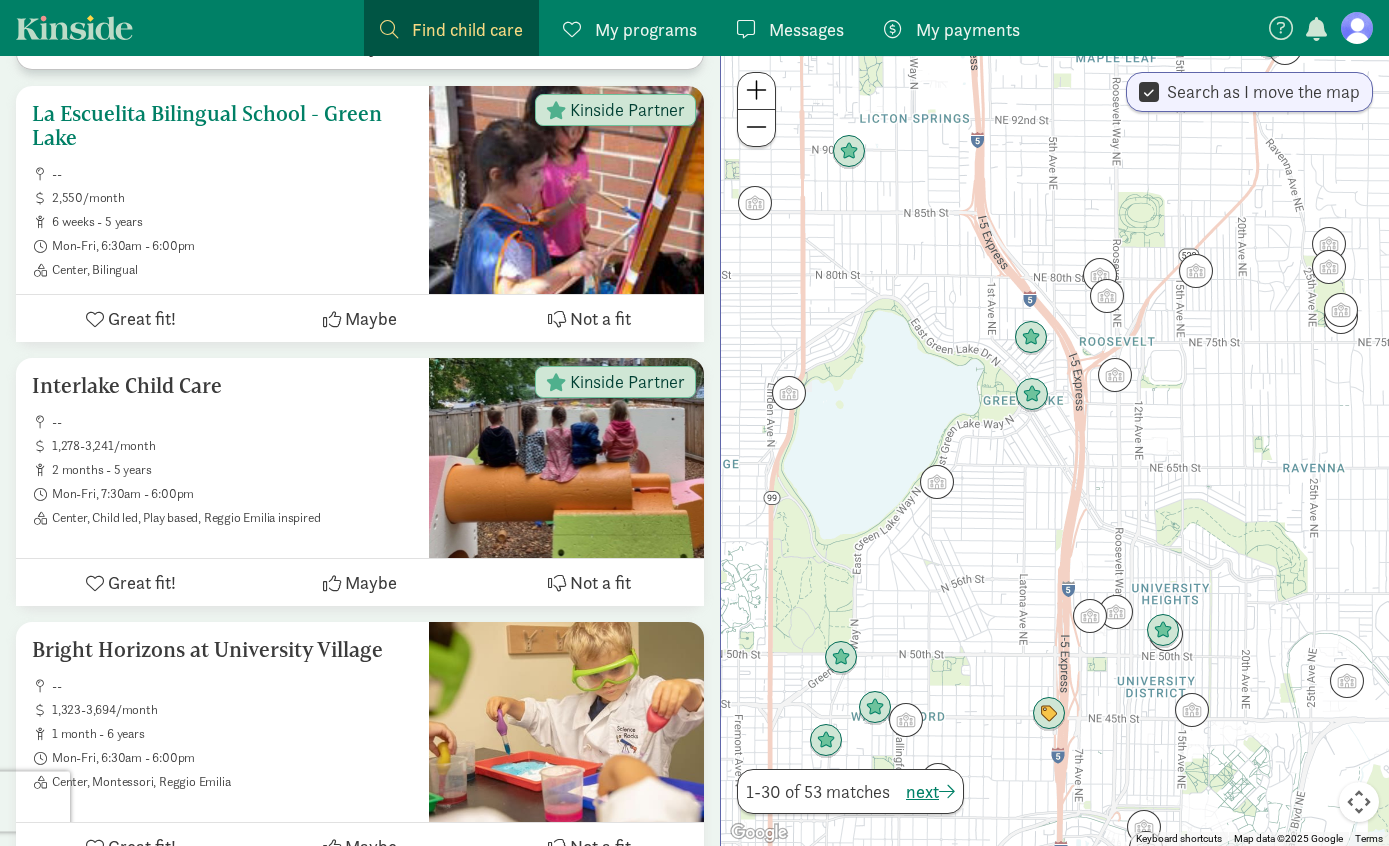 scroll, scrollTop: 1691, scrollLeft: 0, axis: vertical 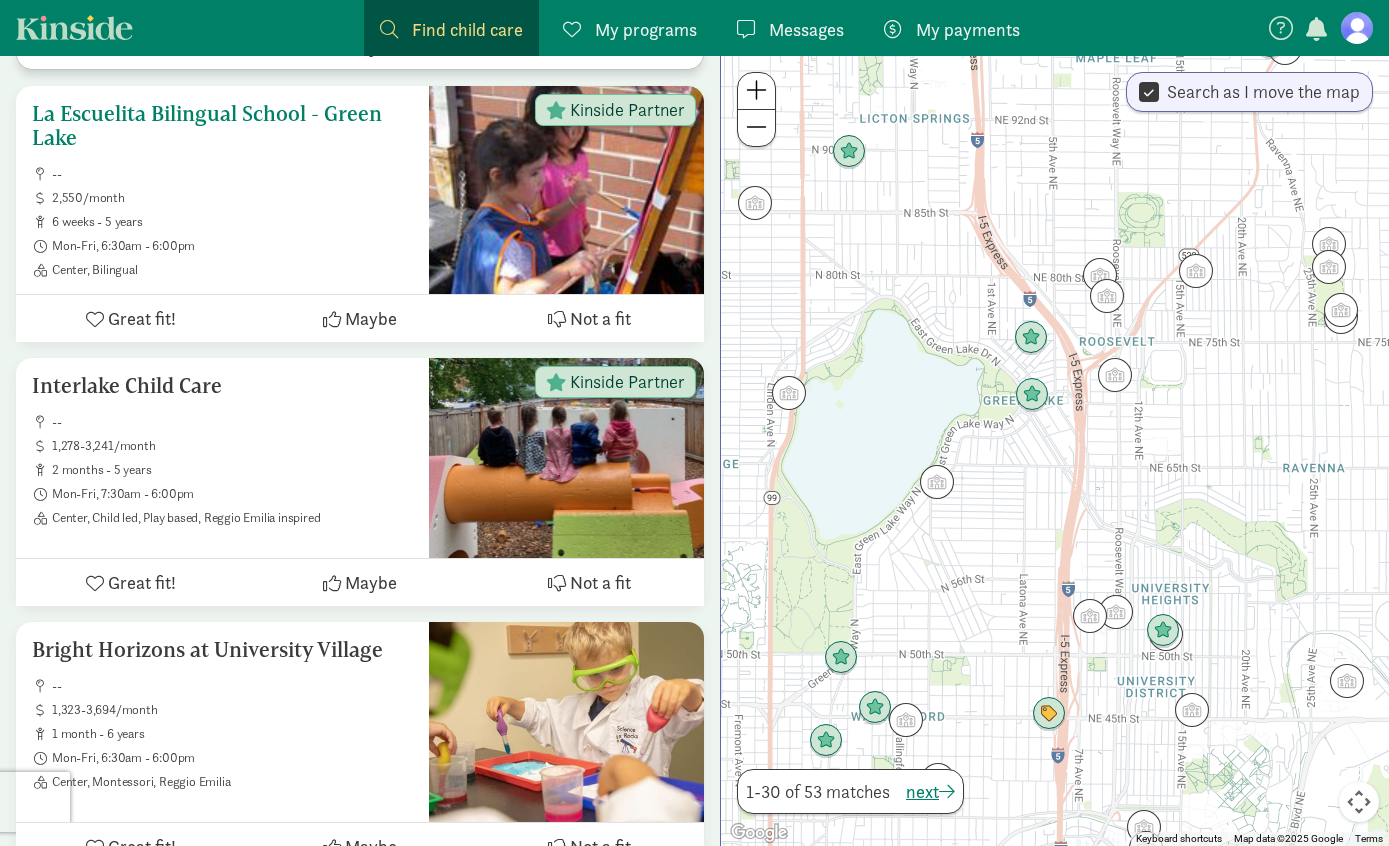 click on "2,550/month" at bounding box center (232, 198) 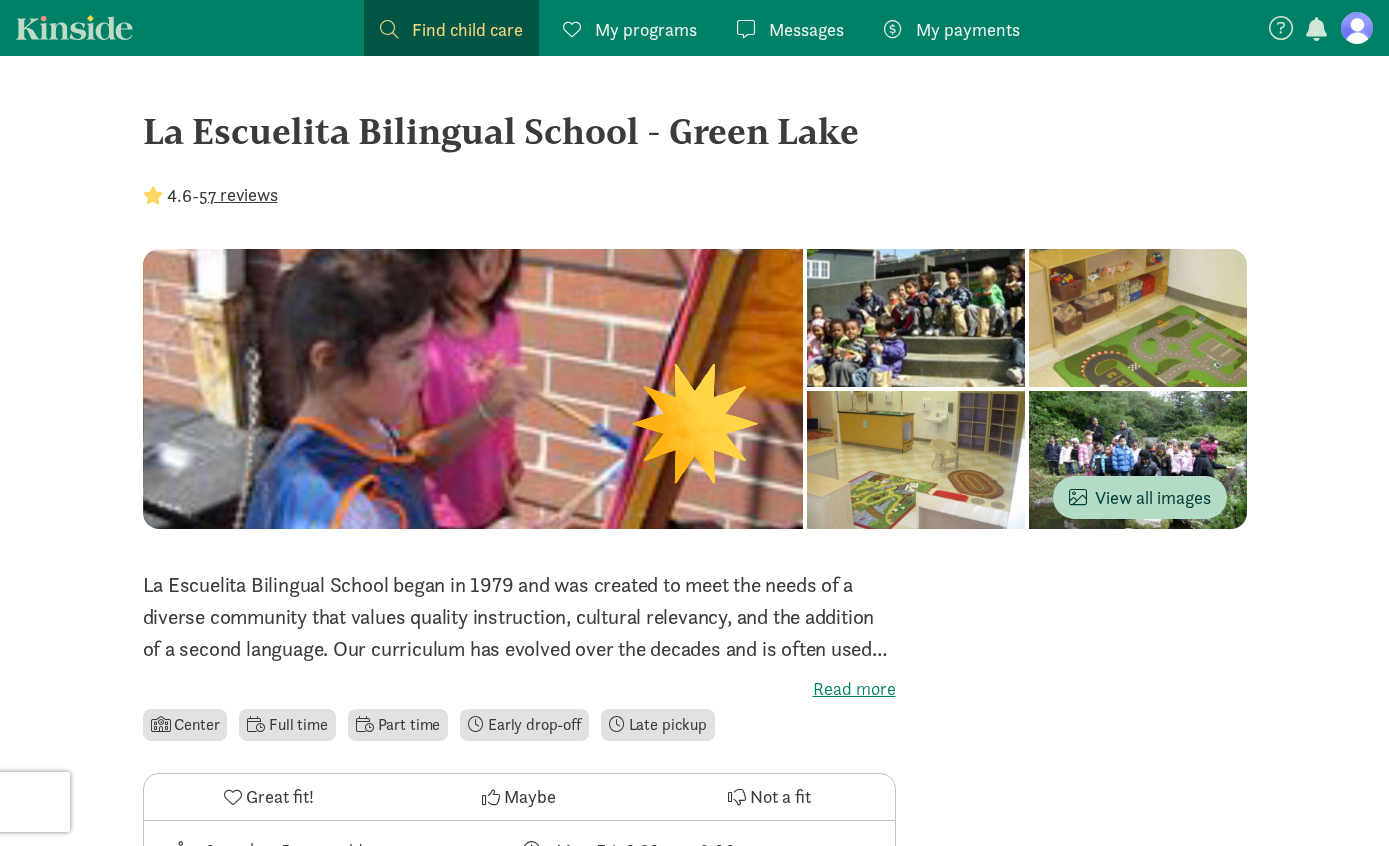 scroll, scrollTop: 0, scrollLeft: 0, axis: both 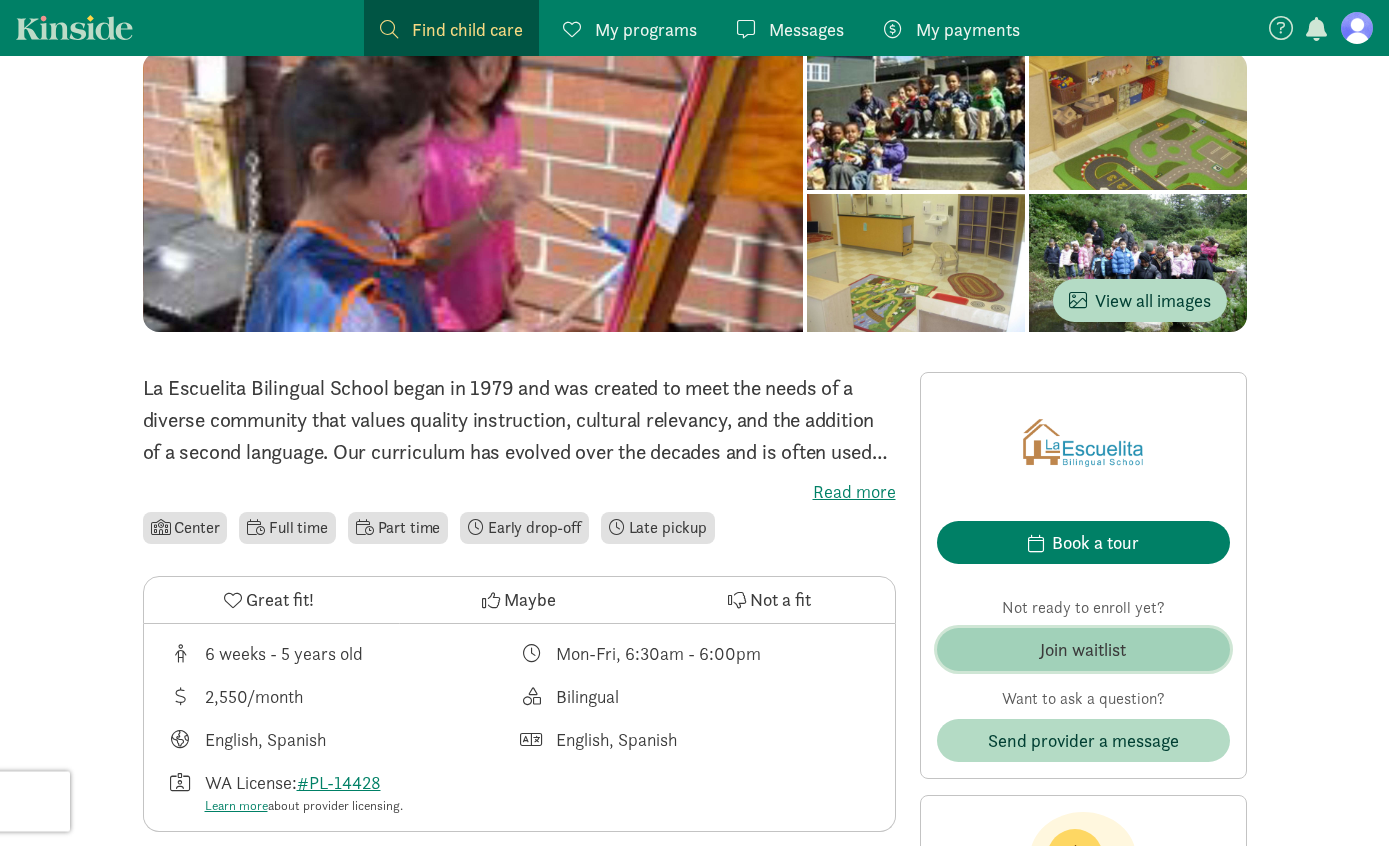click on "Join waitlist" at bounding box center (1083, 650) 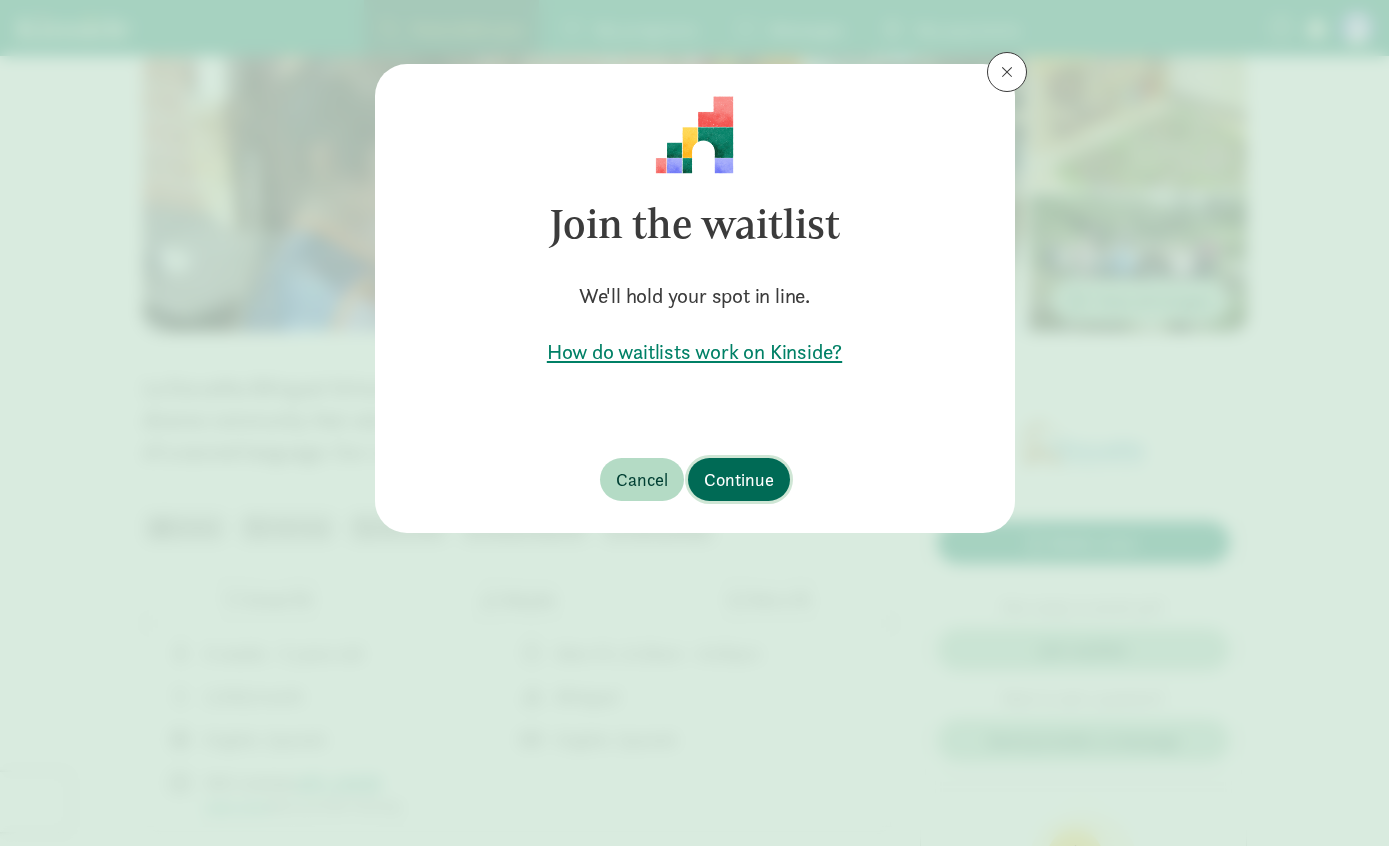 click on "Continue" at bounding box center [739, 479] 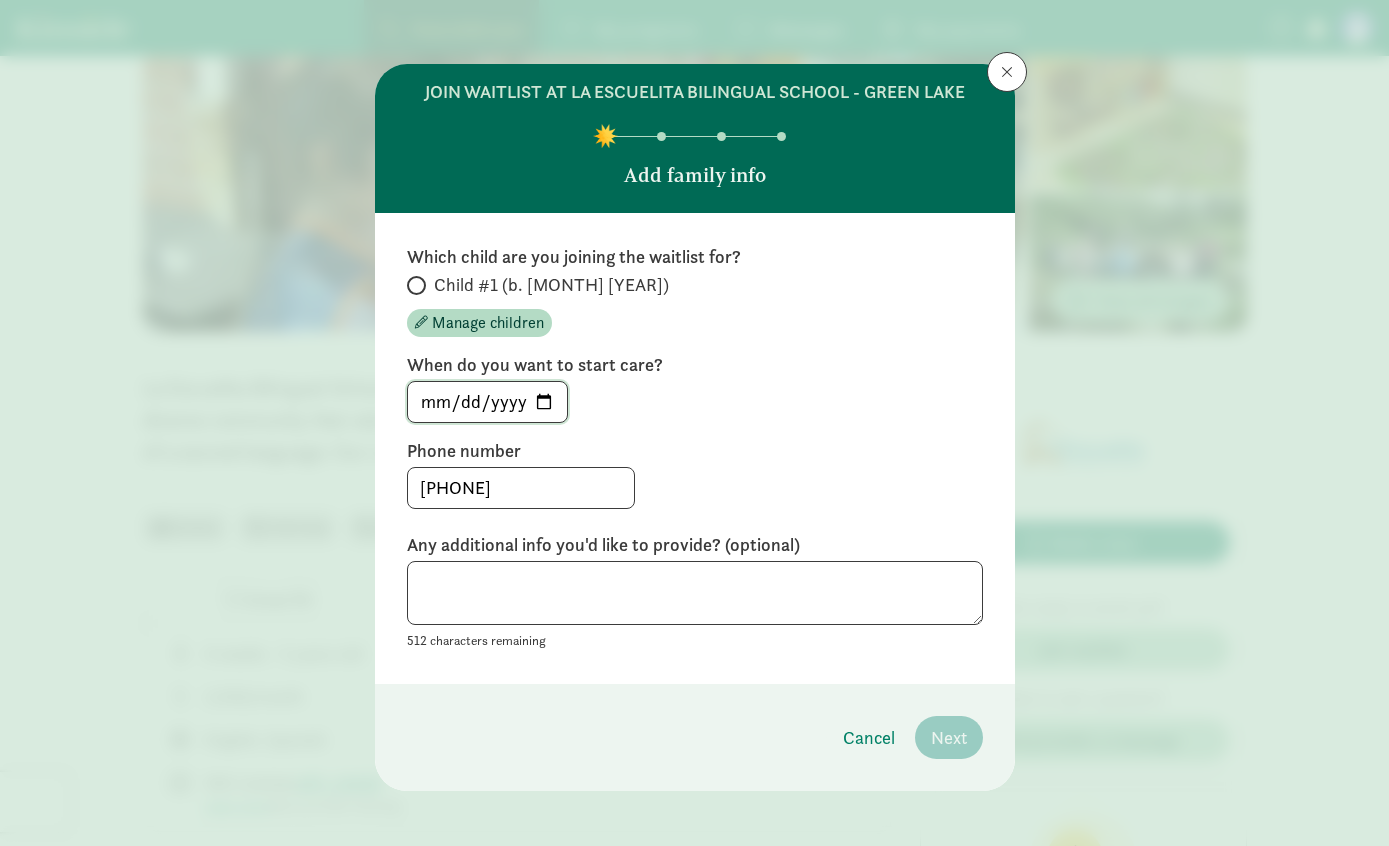 click on "[DATE]" 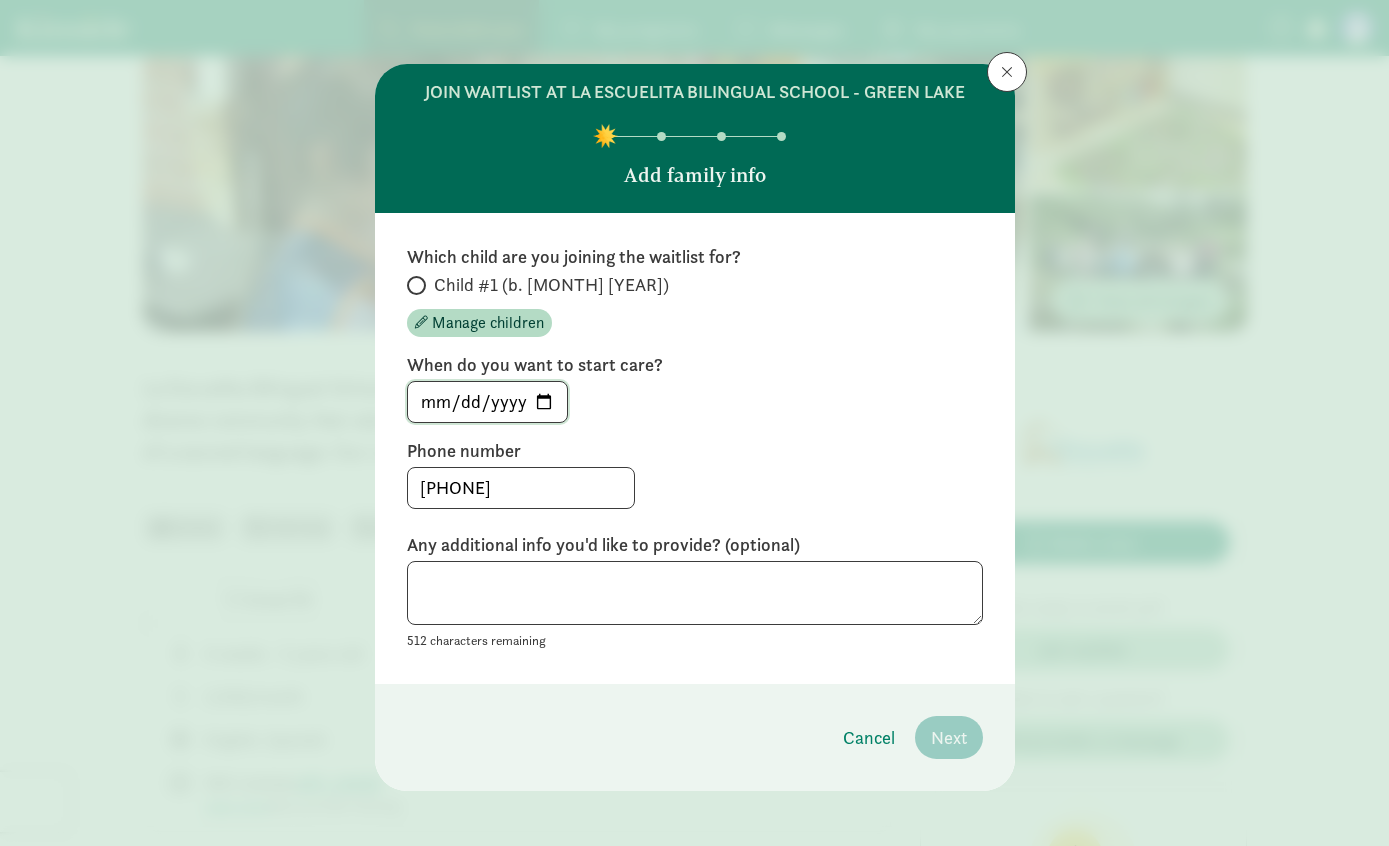 type on "[DATE]" 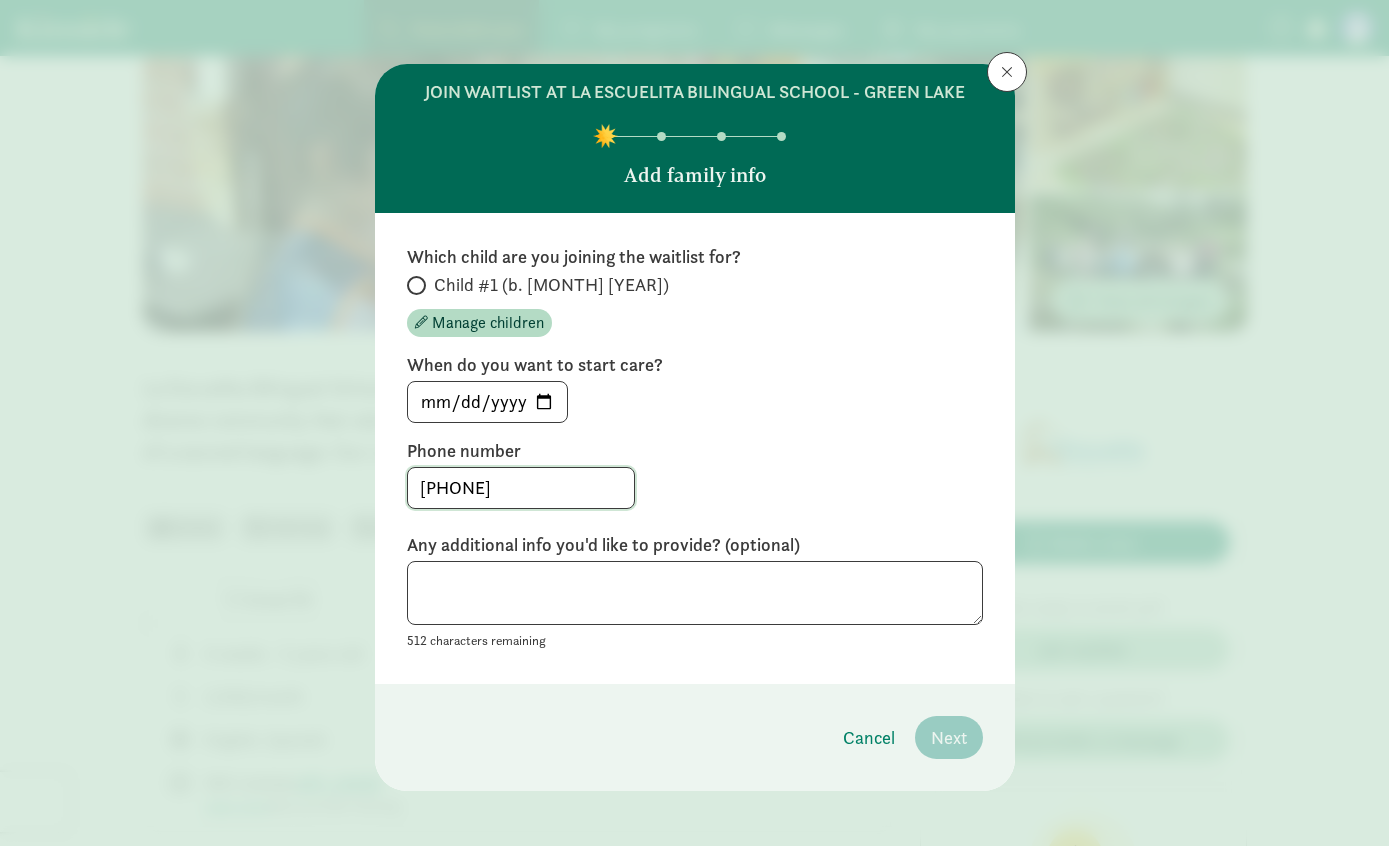 click on "[PHONE]" 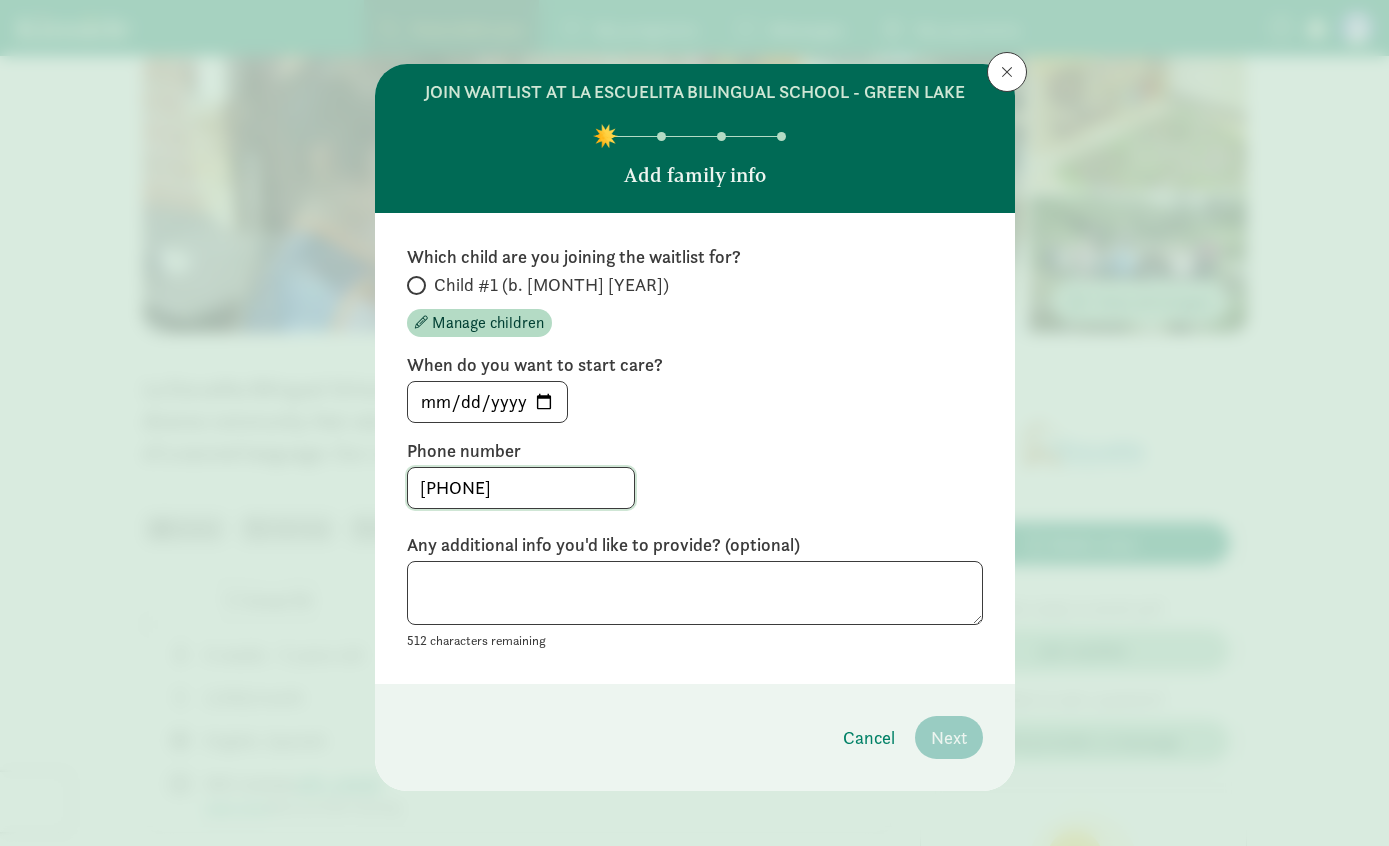 type on "[PHONE]" 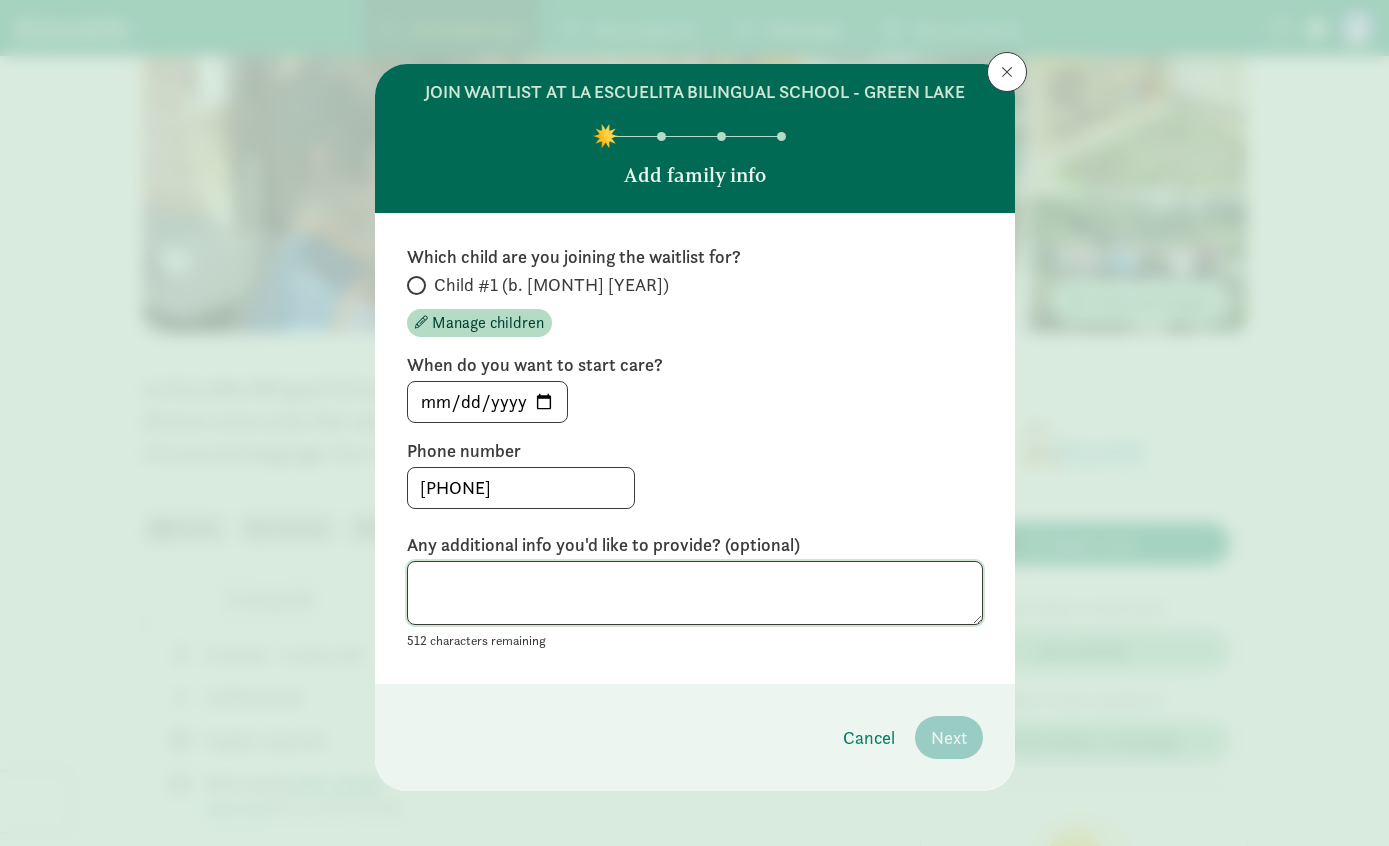 click at bounding box center (695, 593) 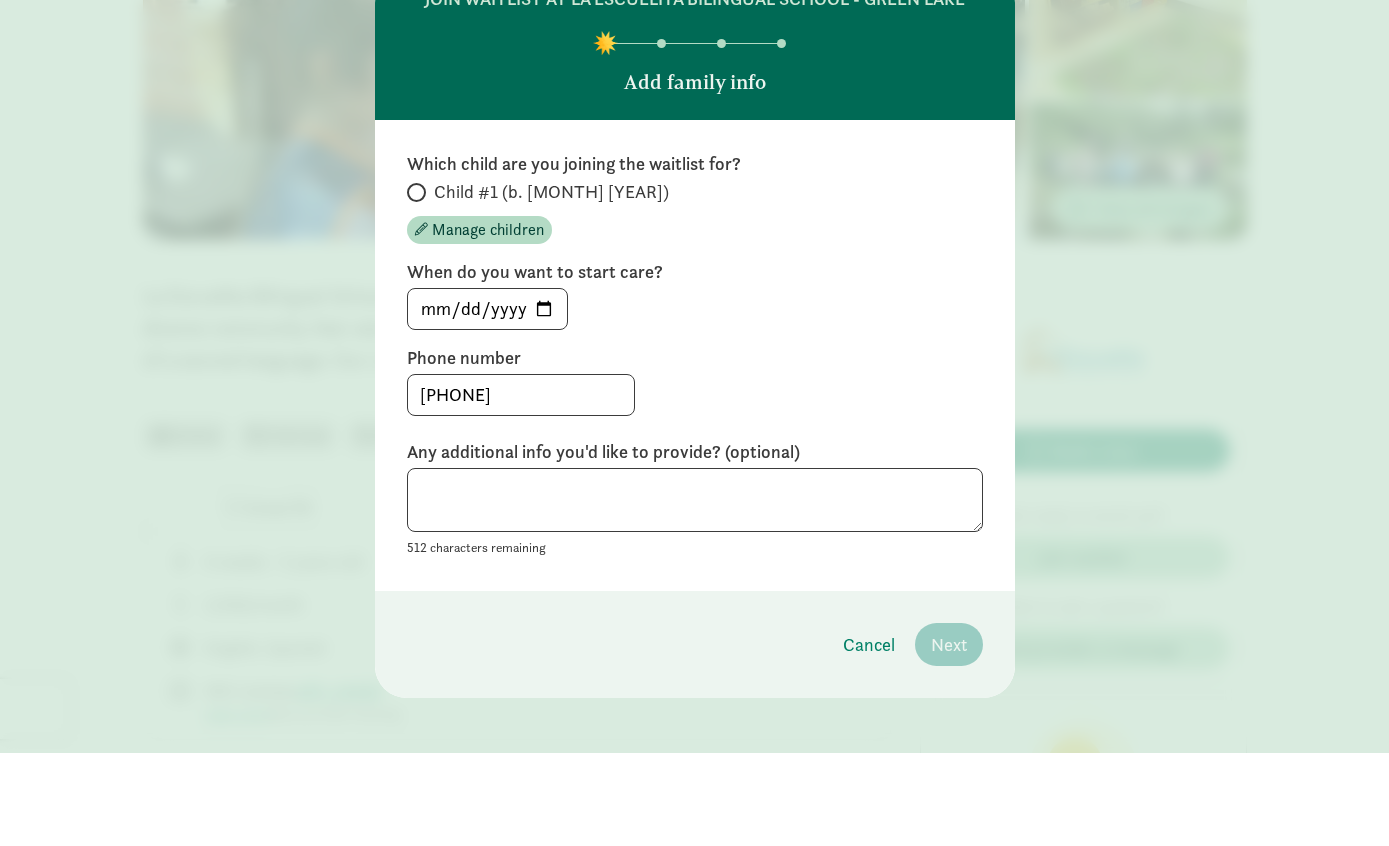scroll, scrollTop: 290, scrollLeft: 0, axis: vertical 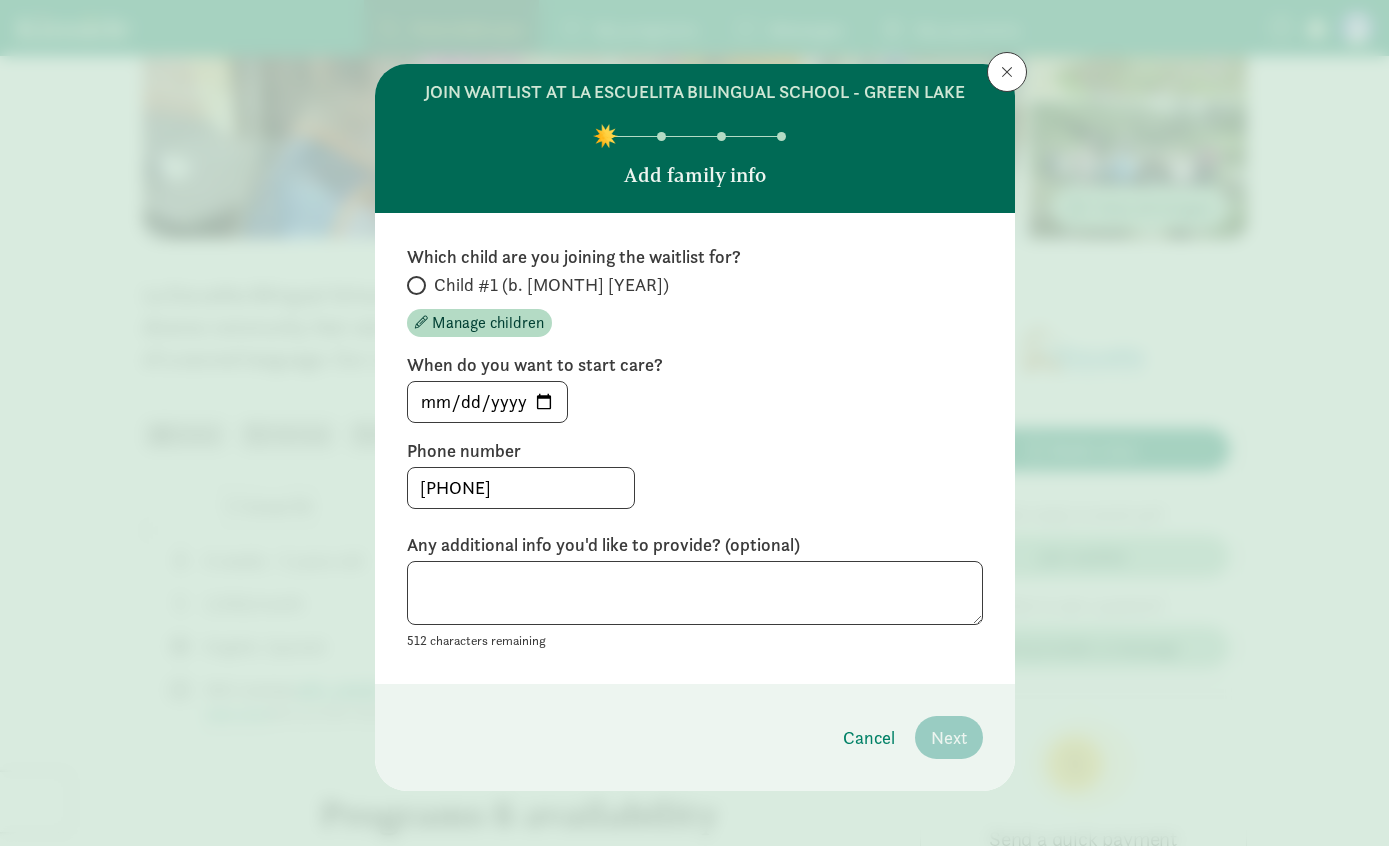 click on "[PHONE]" at bounding box center (695, 488) 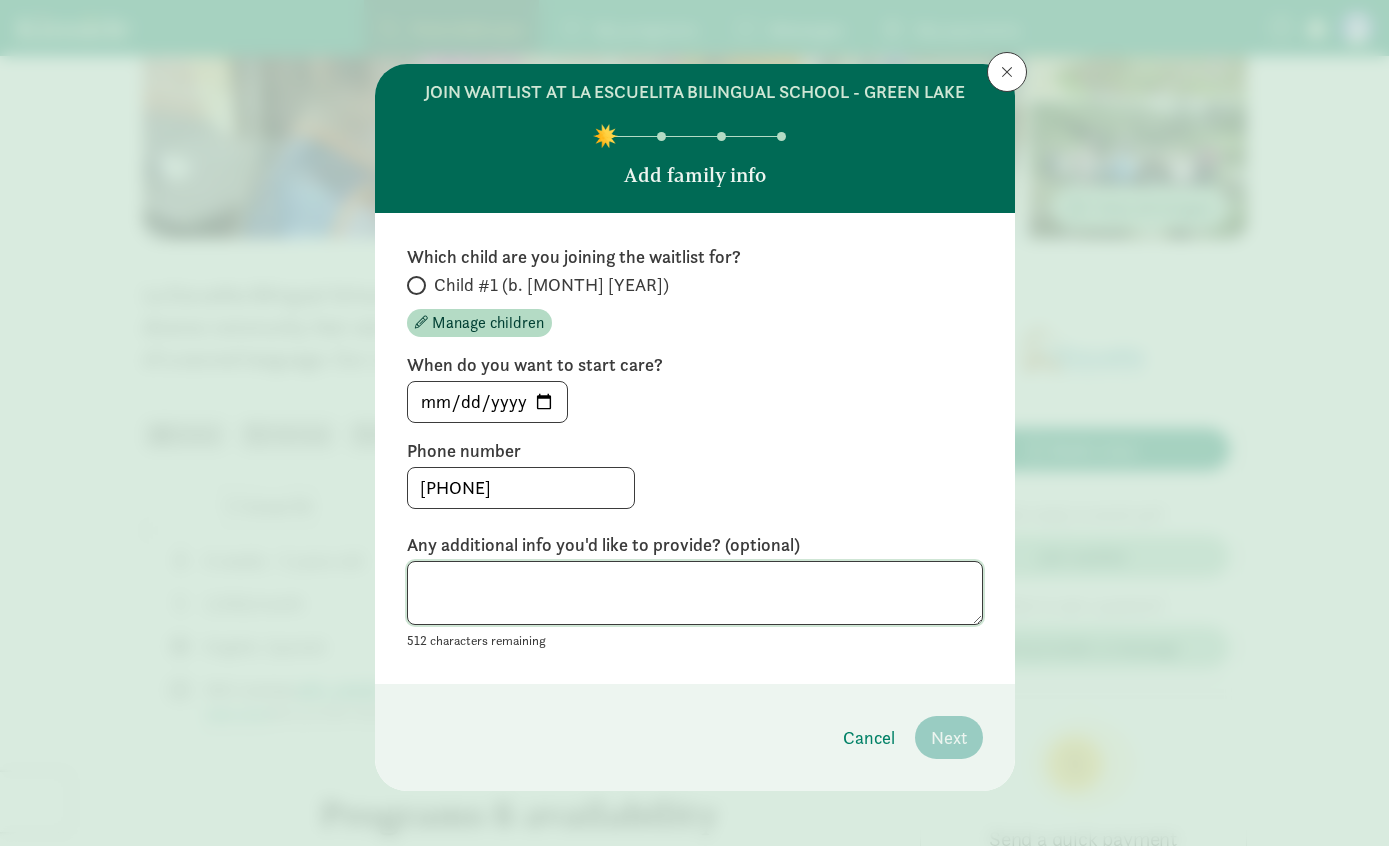 click at bounding box center [695, 593] 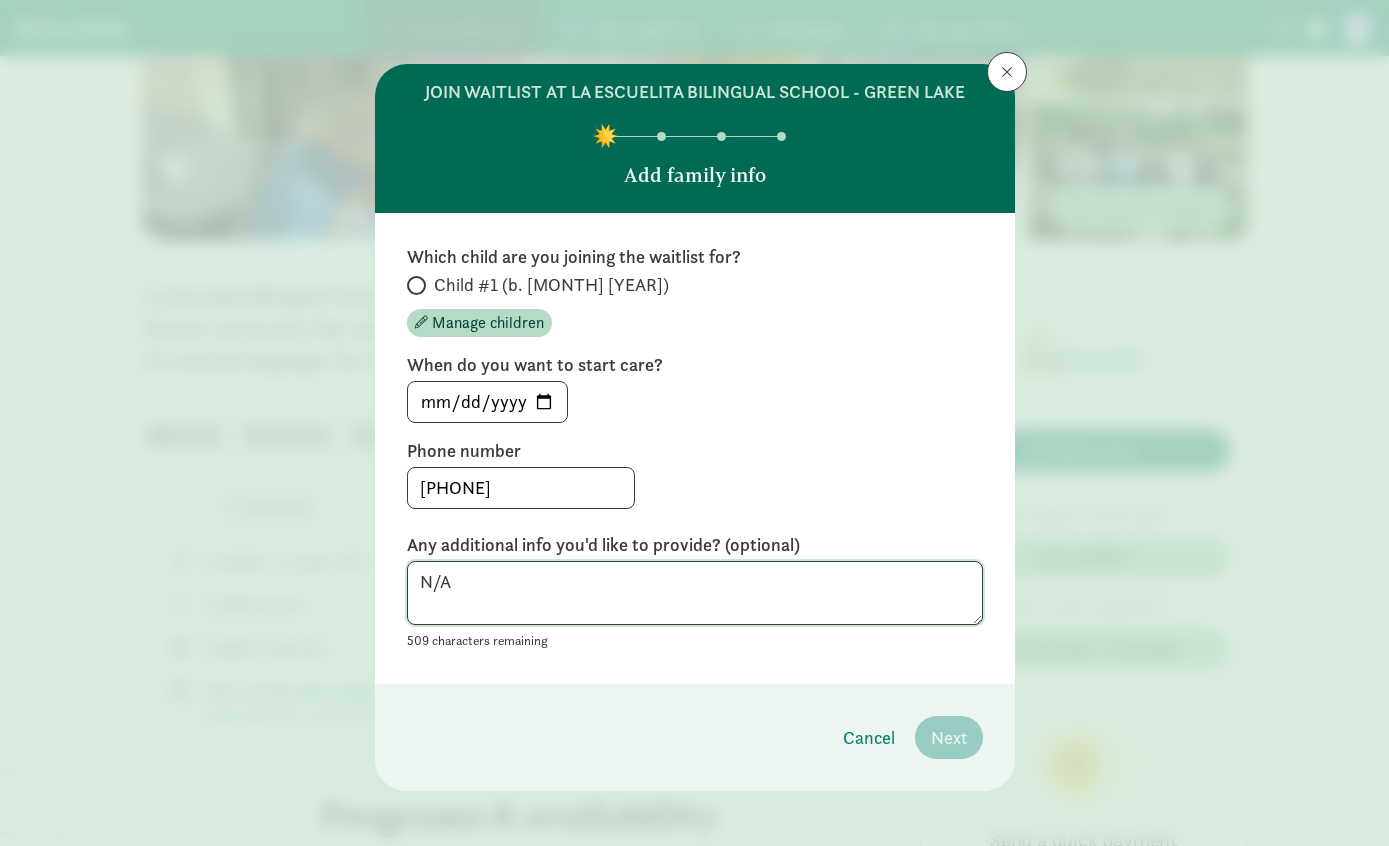 type on "N/A" 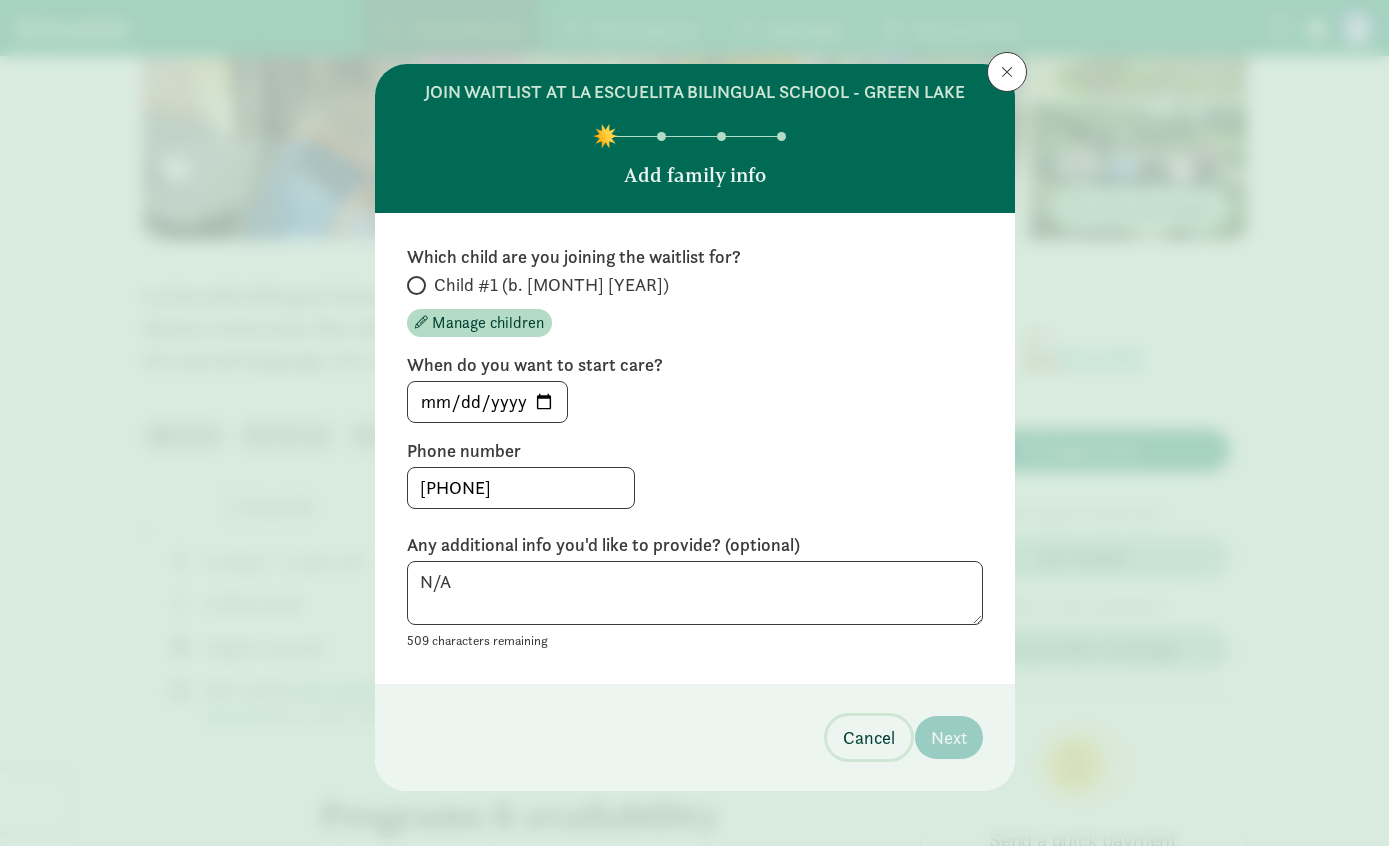 type 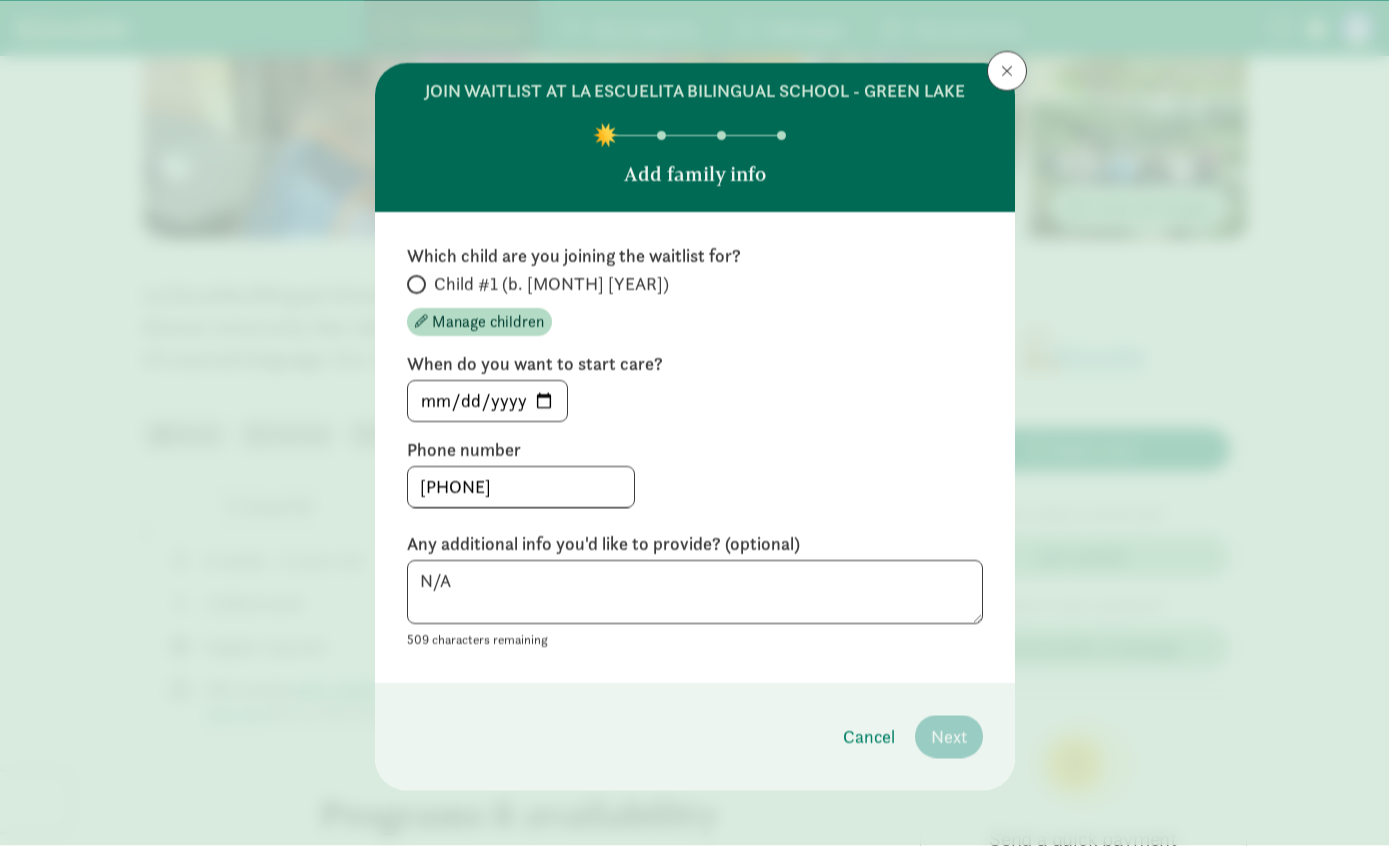 click on "Child #1 (b. [MONTH] [YEAR])" at bounding box center (413, 285) 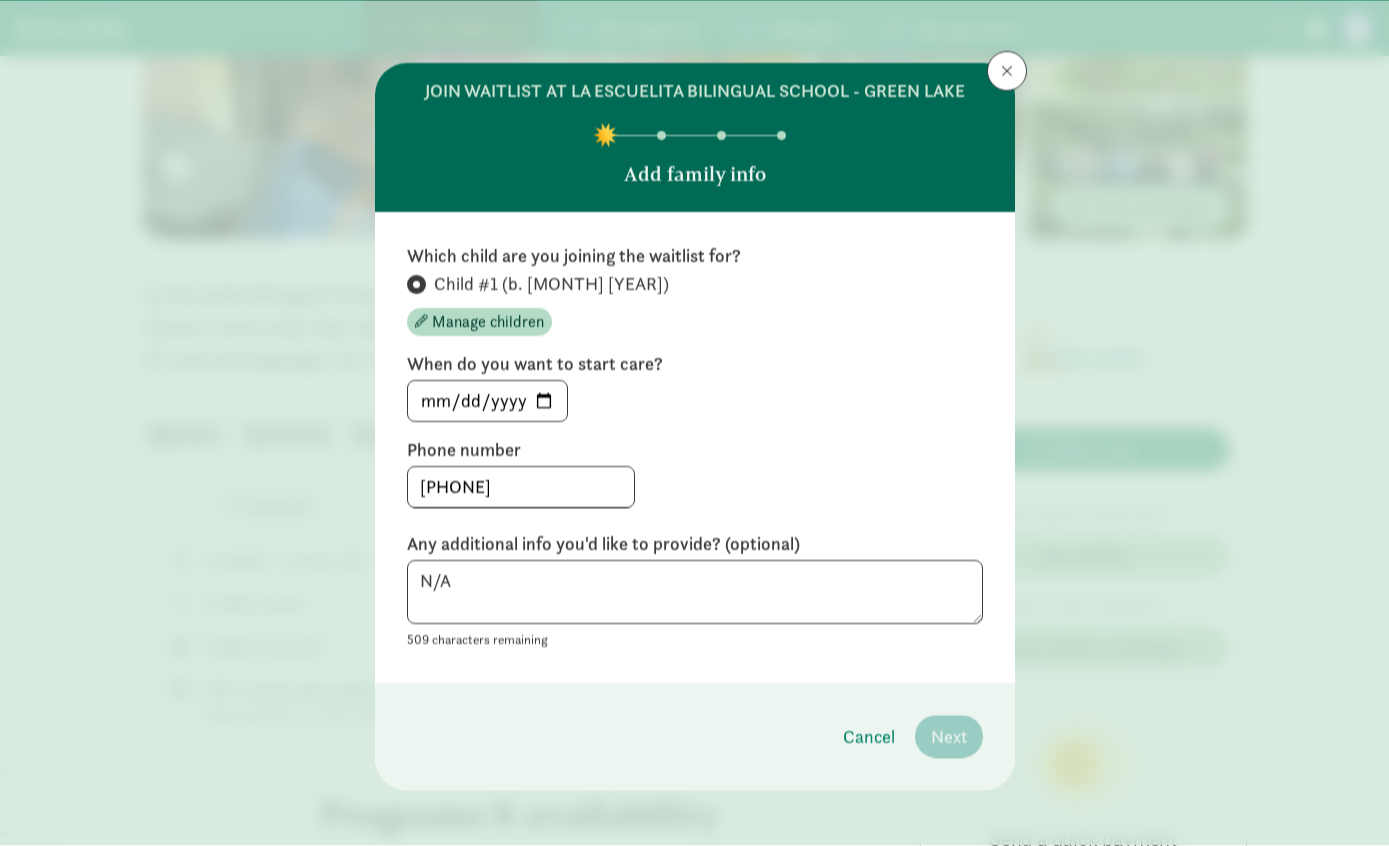 scroll, scrollTop: 290, scrollLeft: 0, axis: vertical 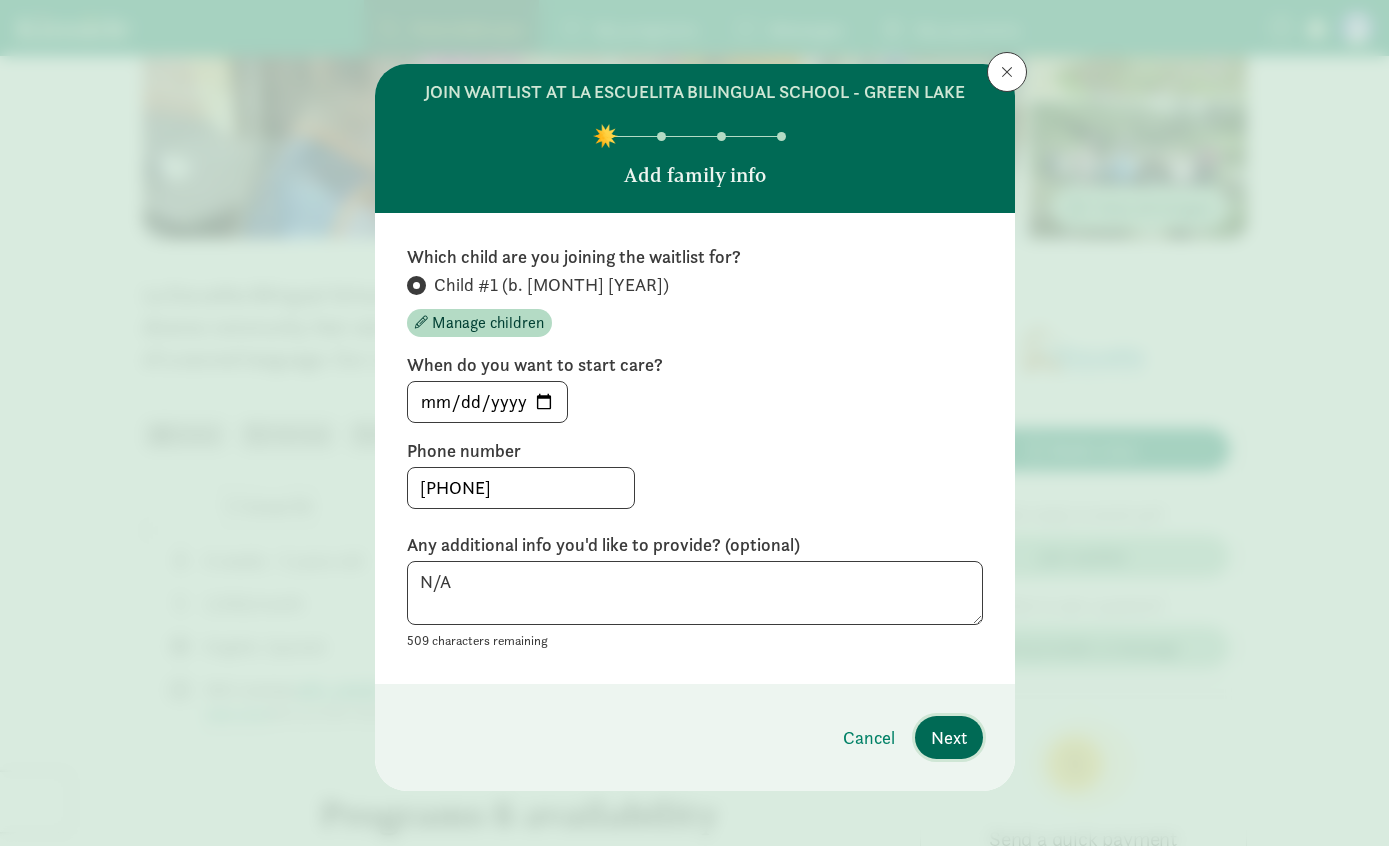 click on "Next" at bounding box center [949, 737] 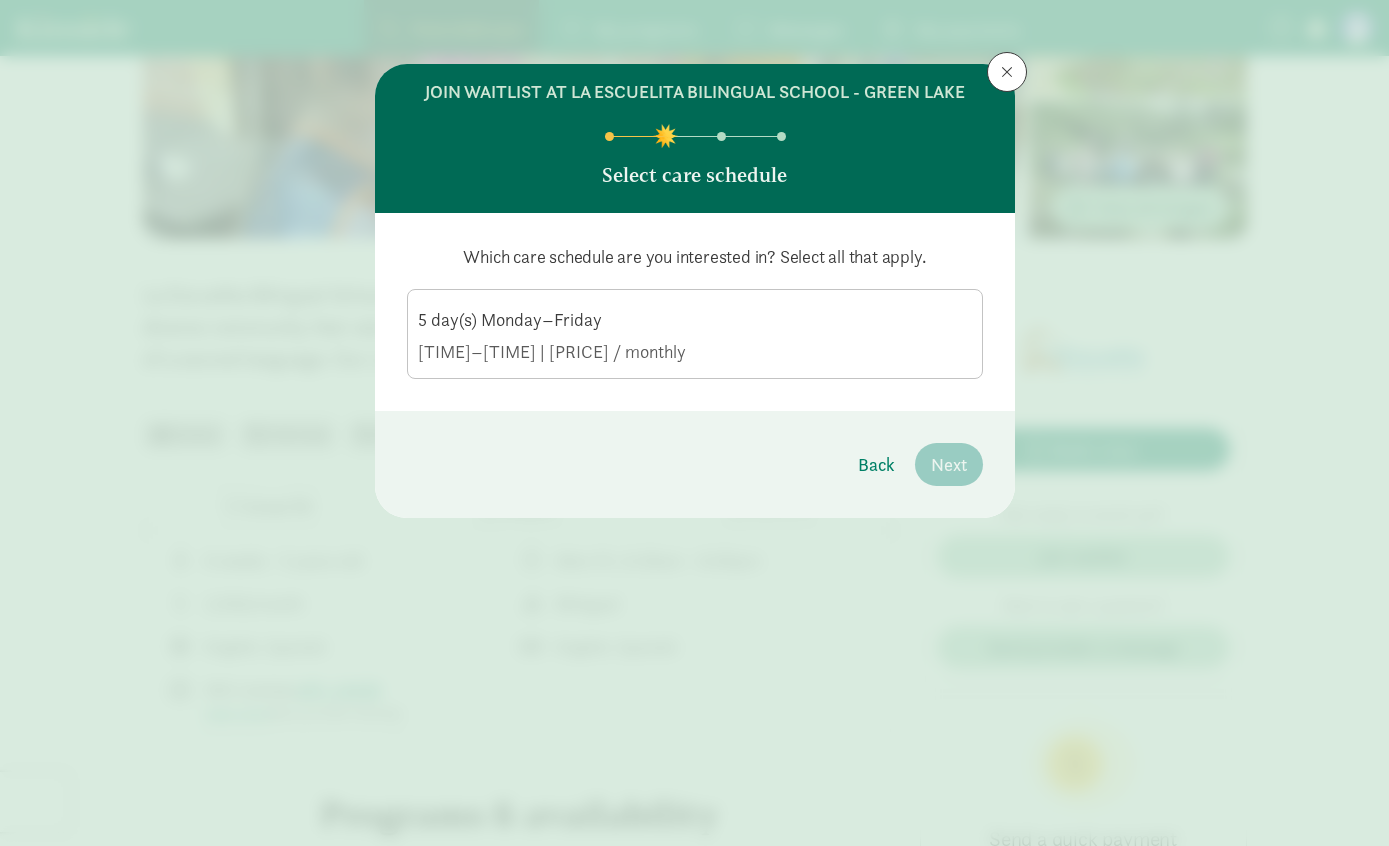 click on "[NUMBER] day(s) [DAY]–[DAY] [TIME]–[TIME] | [PRICE] / monthly" at bounding box center [695, 336] 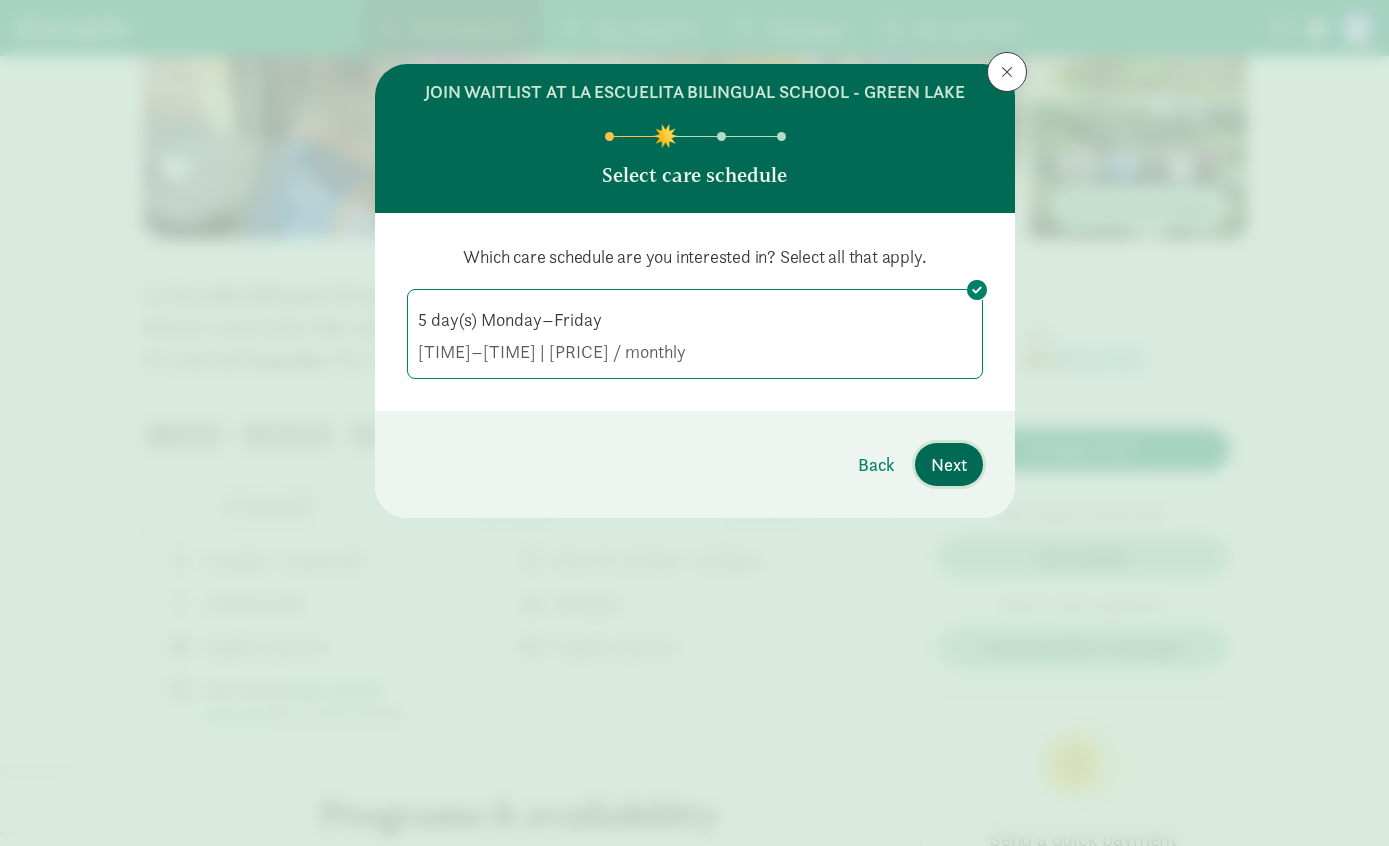 click on "Next" at bounding box center [949, 464] 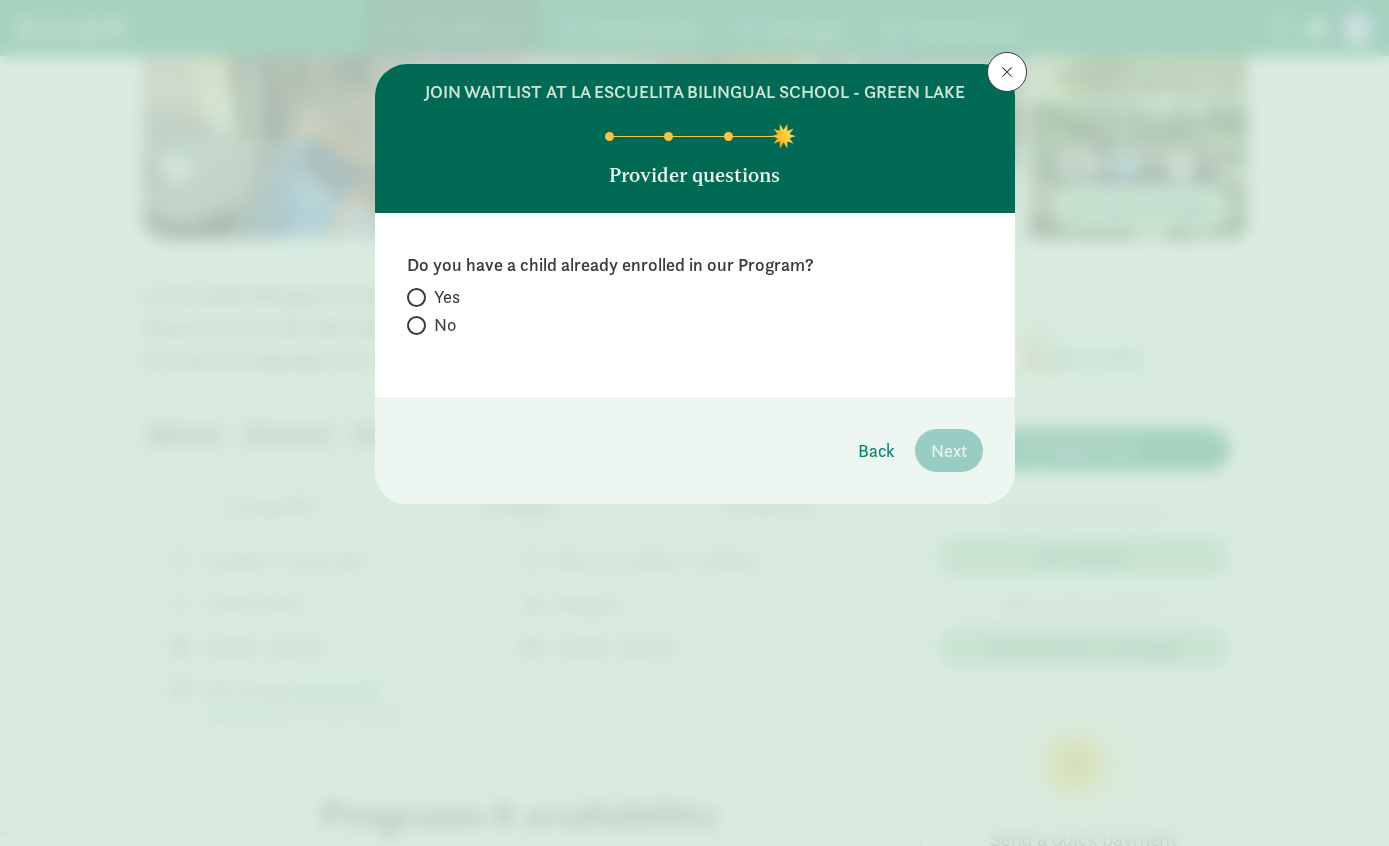 click on "No" 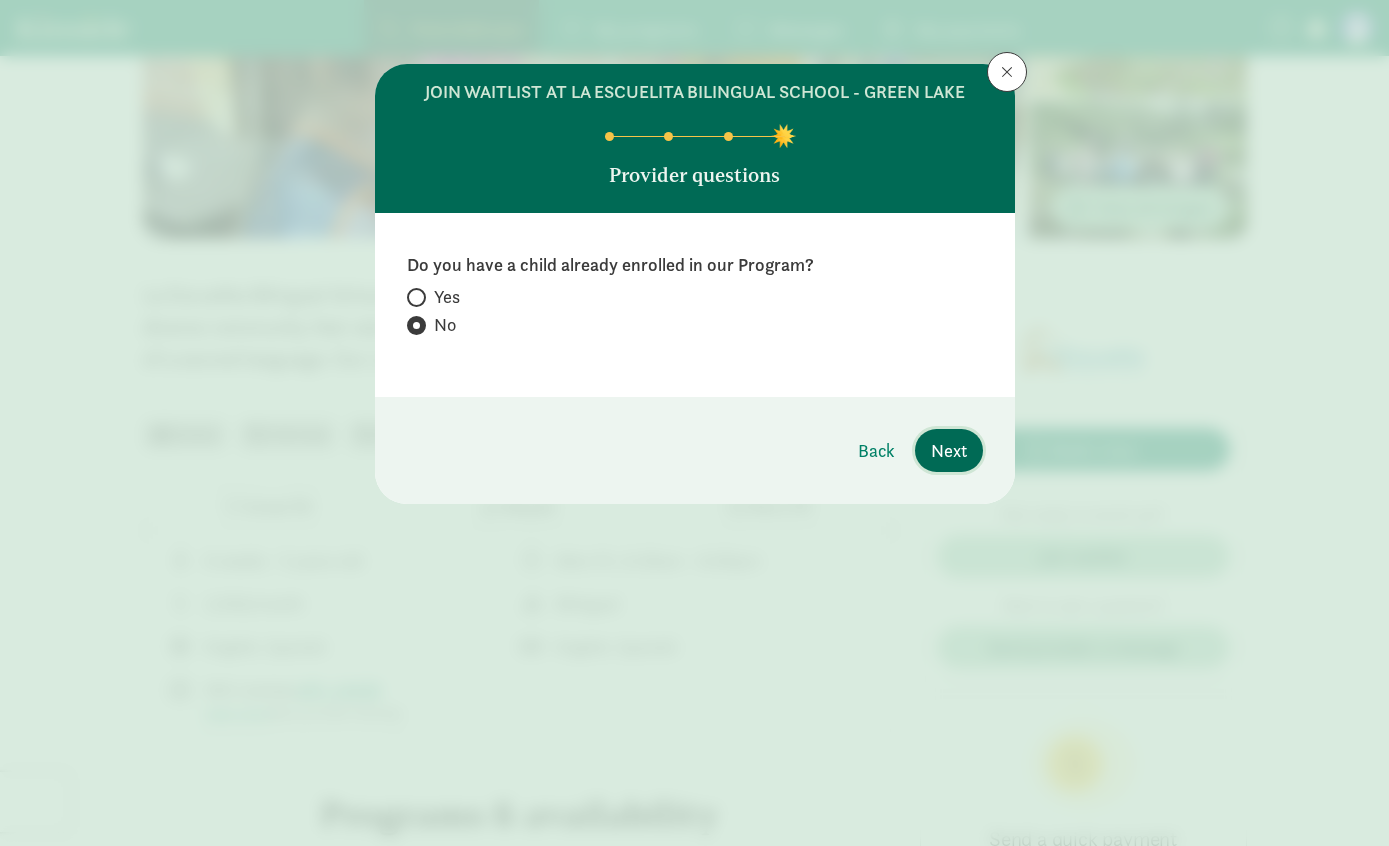 click on "Next" at bounding box center (949, 450) 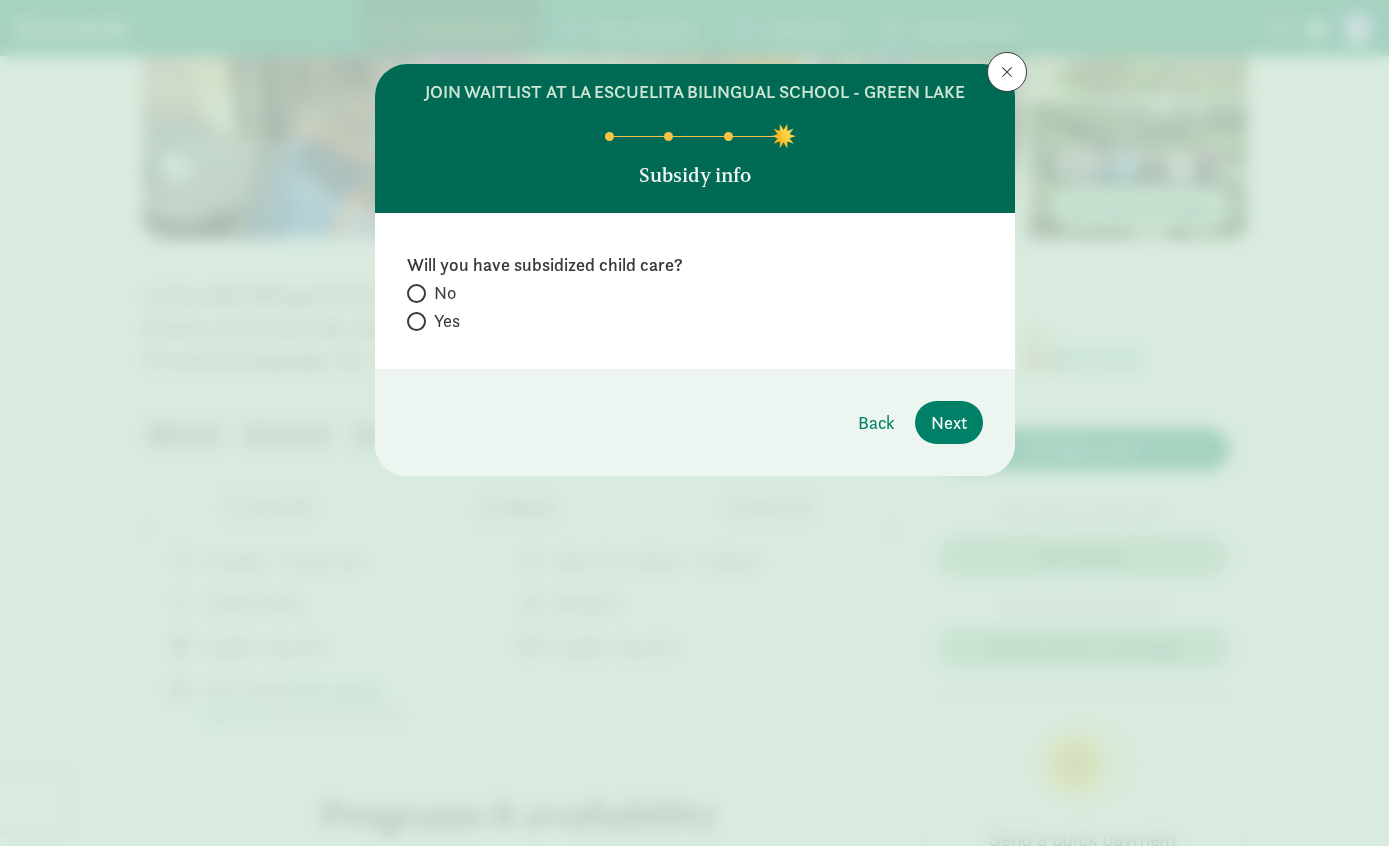 click on "No" 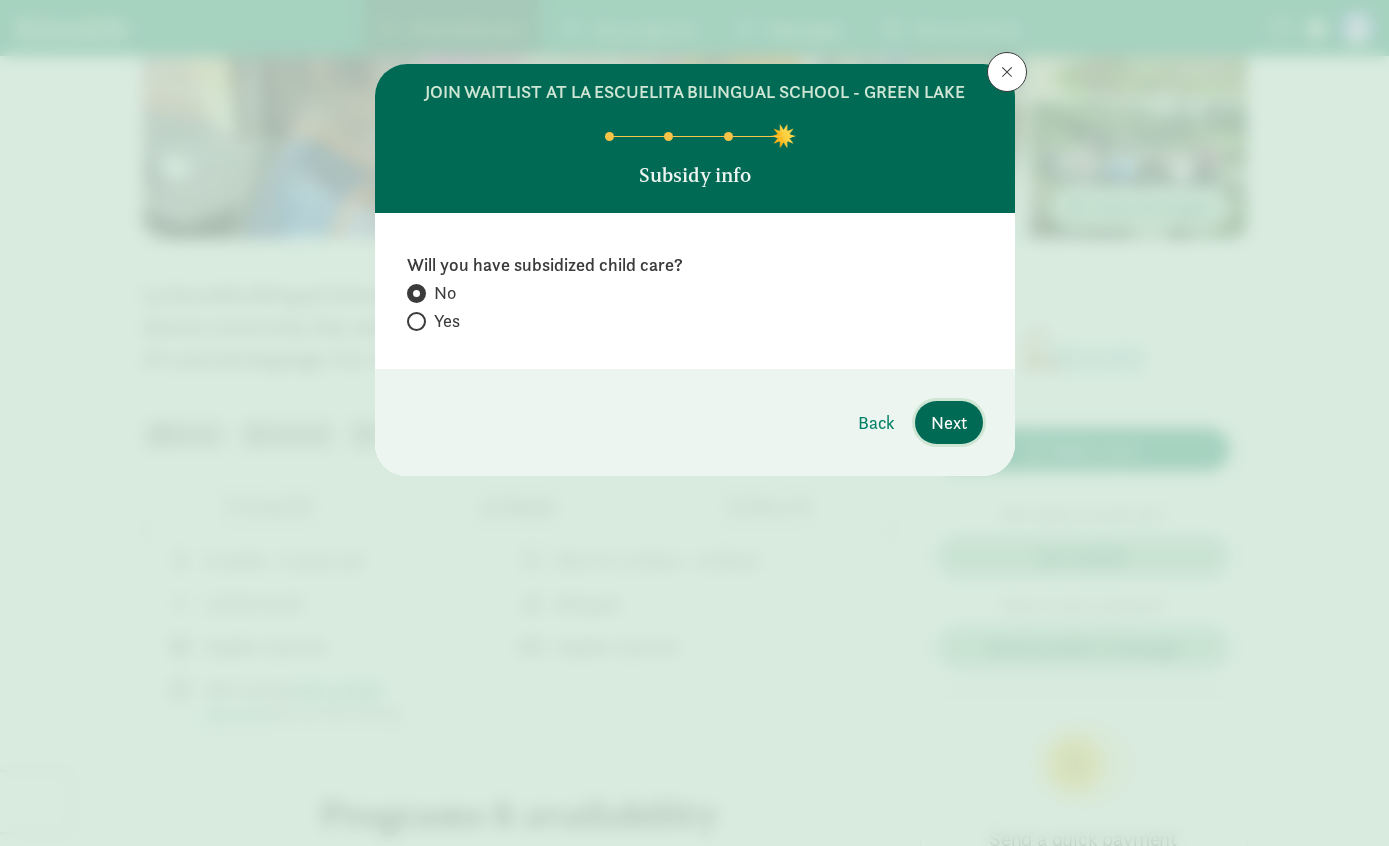 click on "Next" at bounding box center (949, 422) 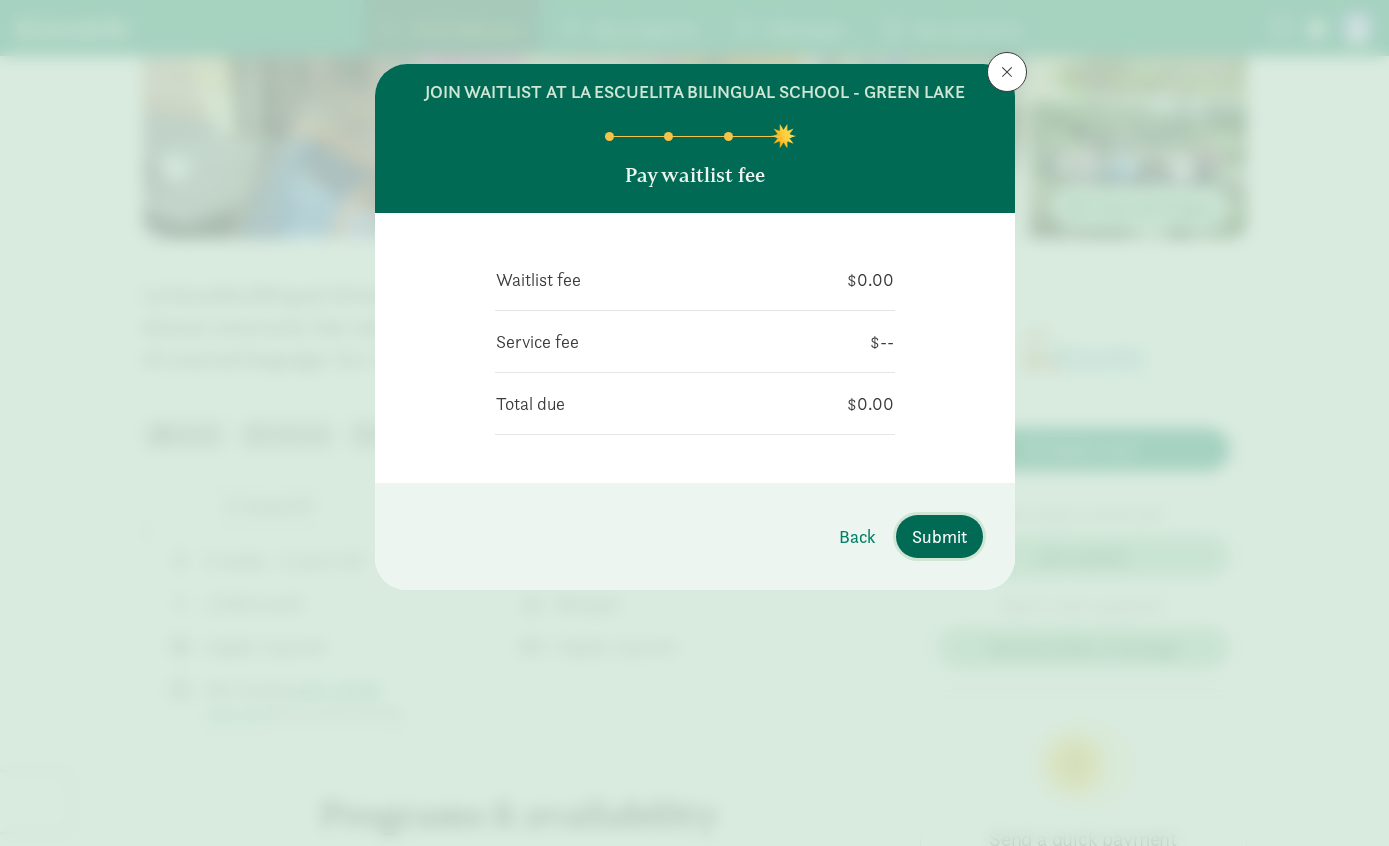 click on "Submit" at bounding box center [939, 536] 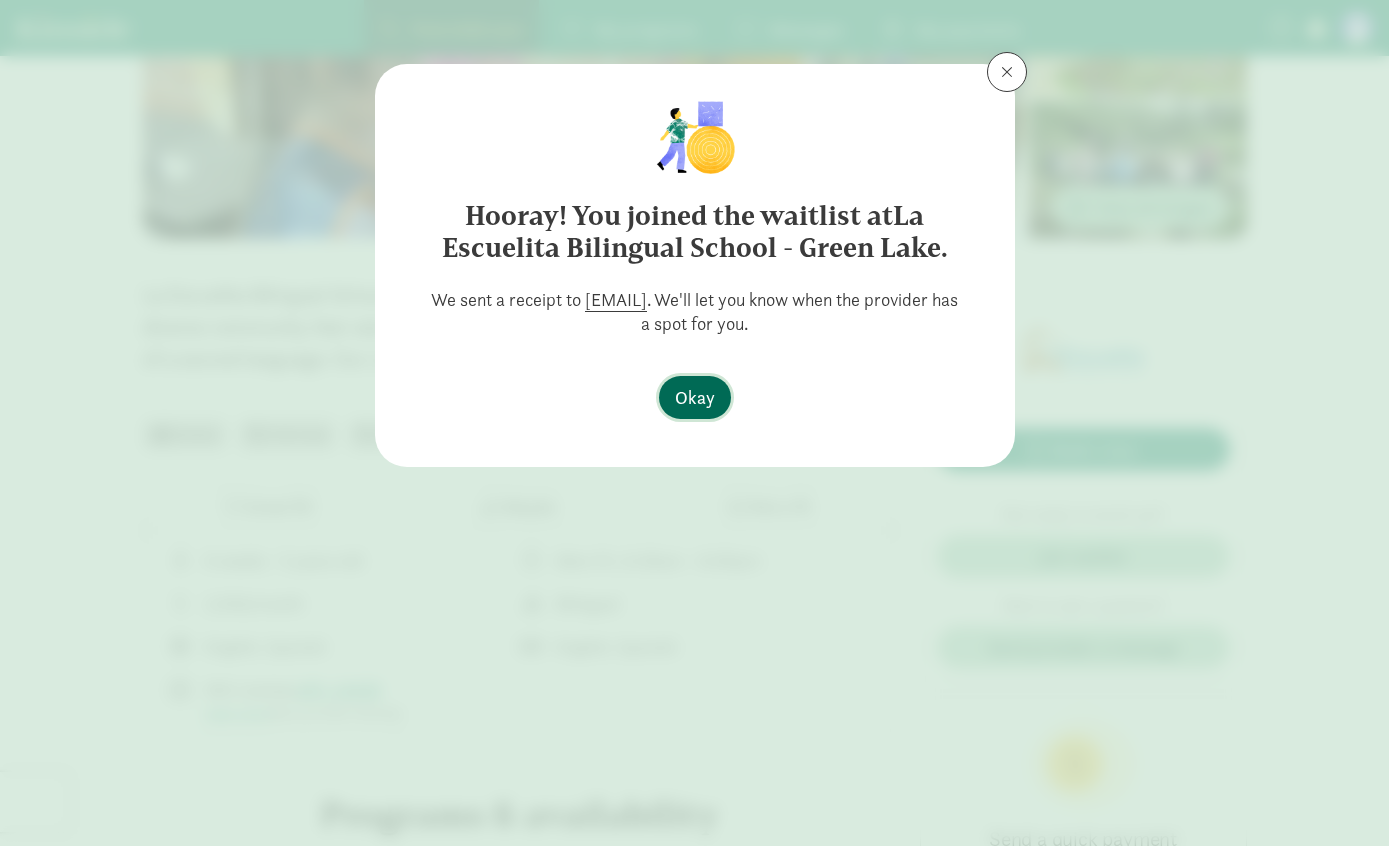 click on "Okay" at bounding box center [695, 397] 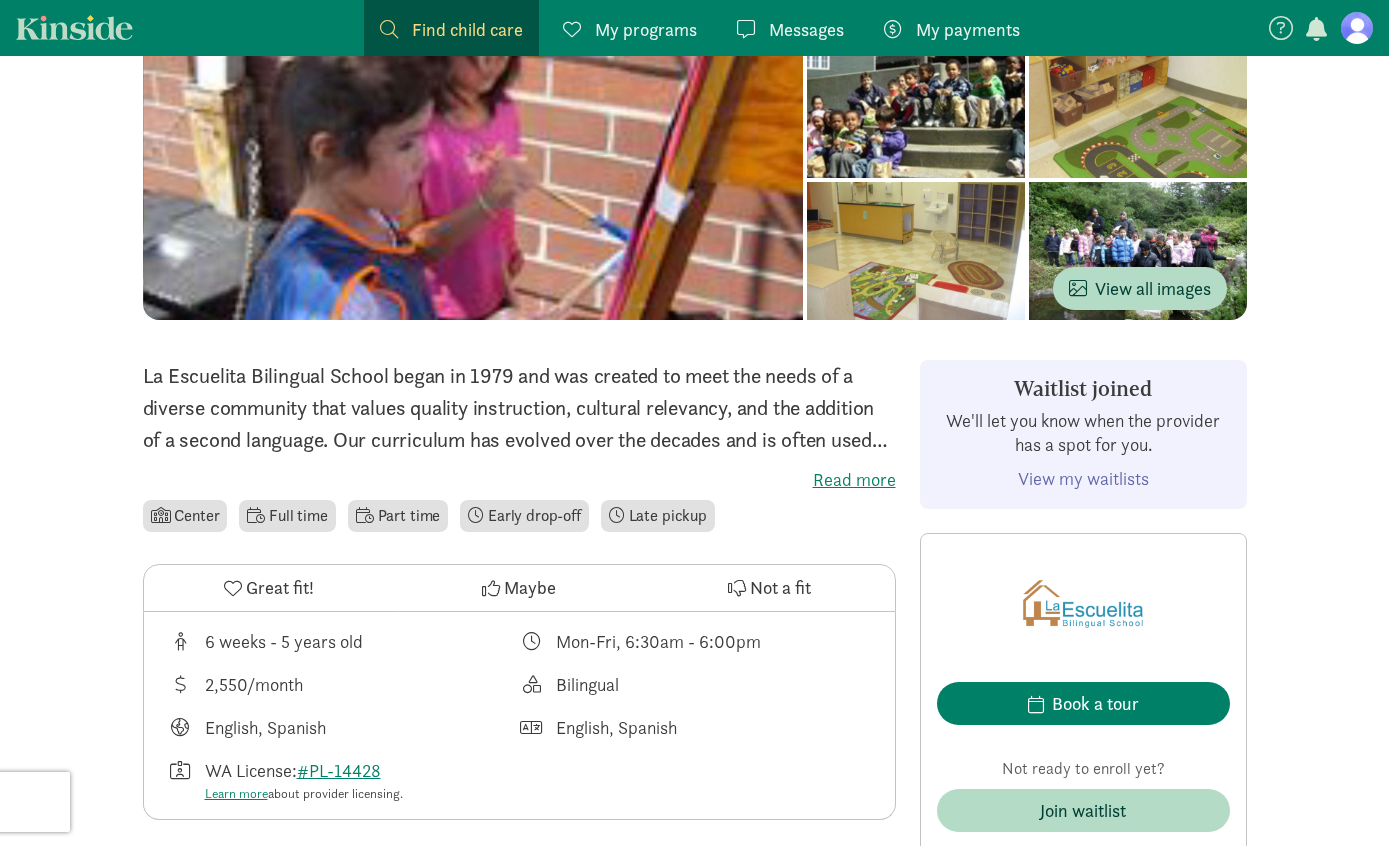 scroll, scrollTop: 0, scrollLeft: 0, axis: both 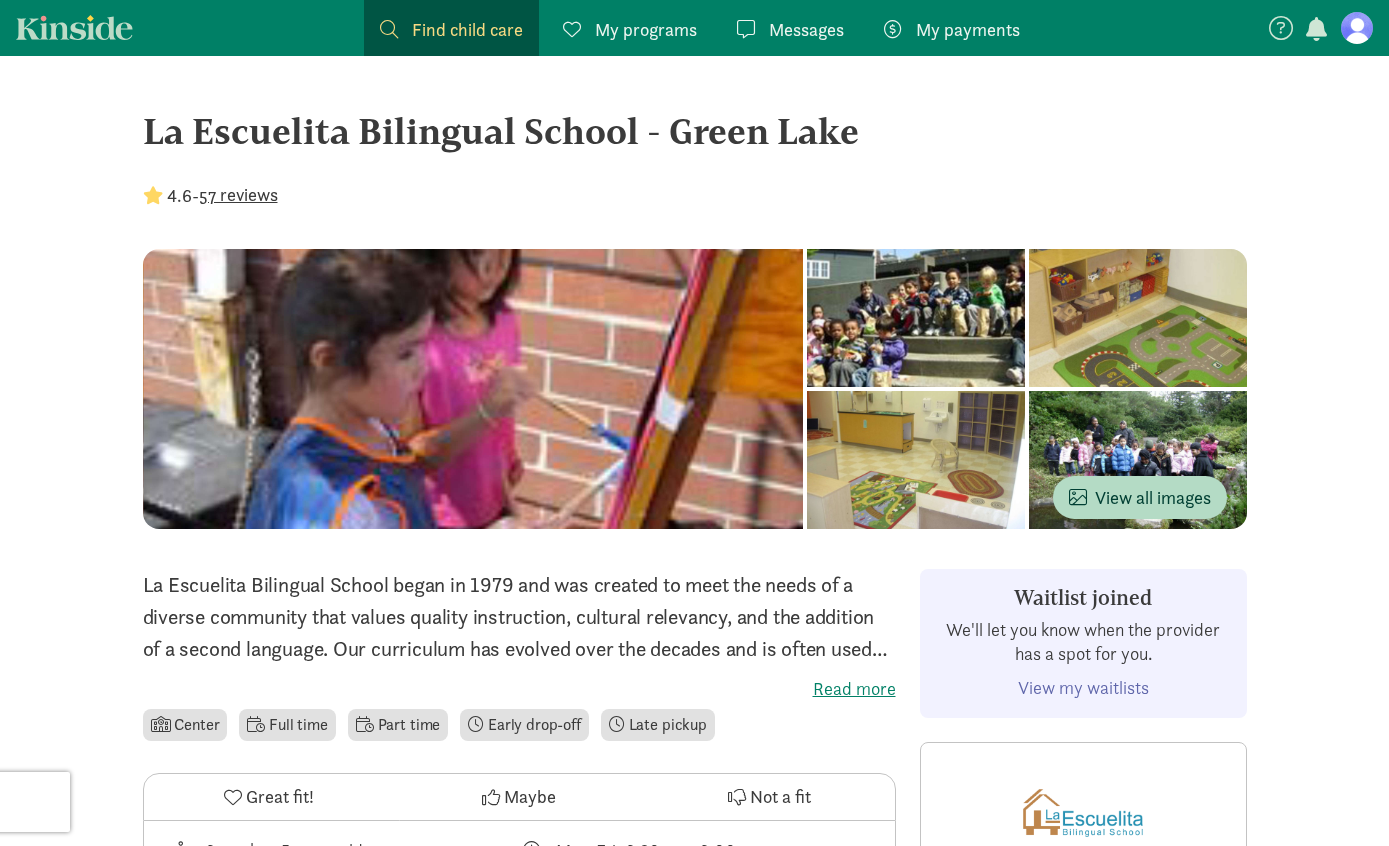 click on "Find child care
Find" 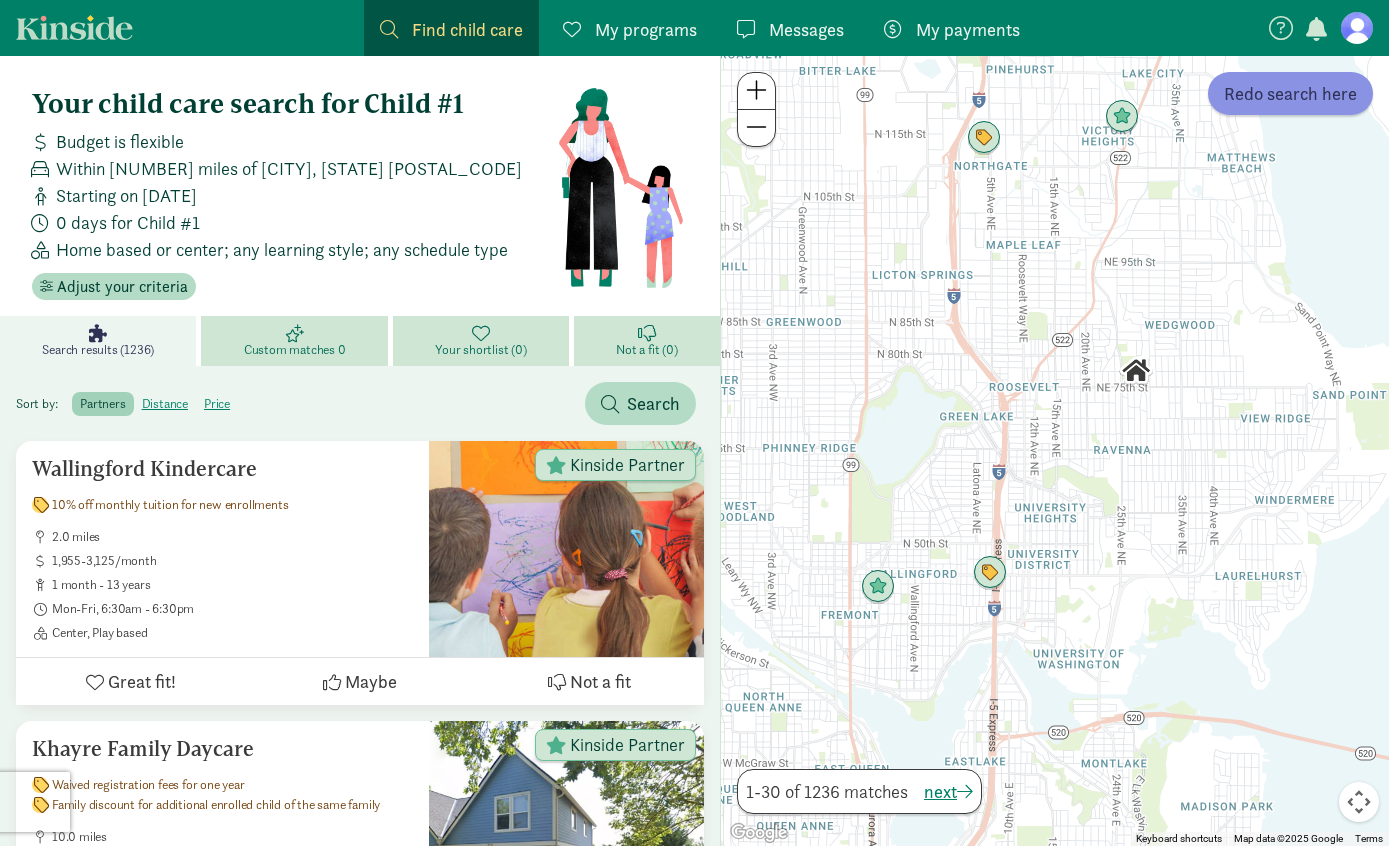 click on "Redo search here" at bounding box center (1290, 93) 